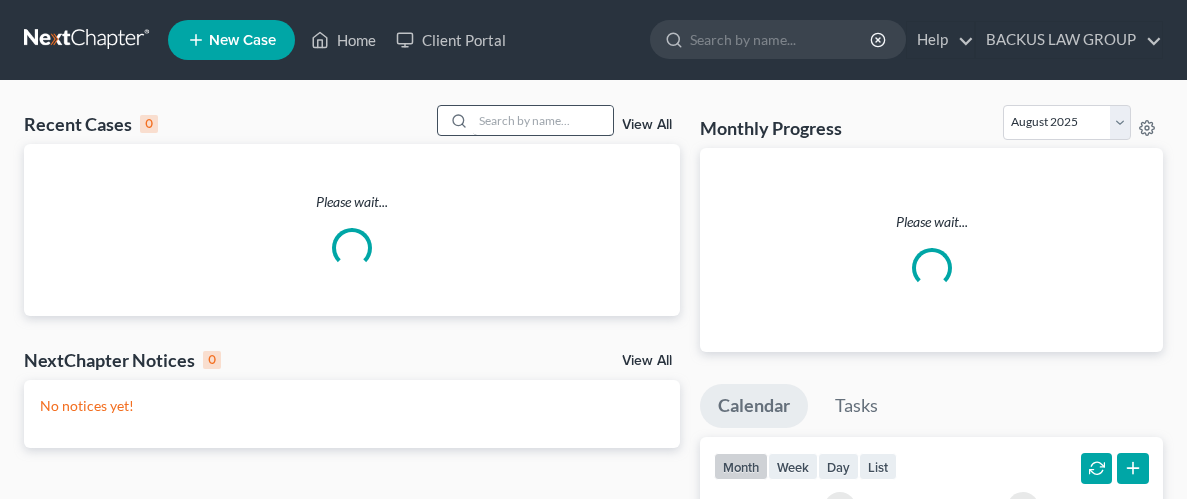 scroll, scrollTop: 0, scrollLeft: 0, axis: both 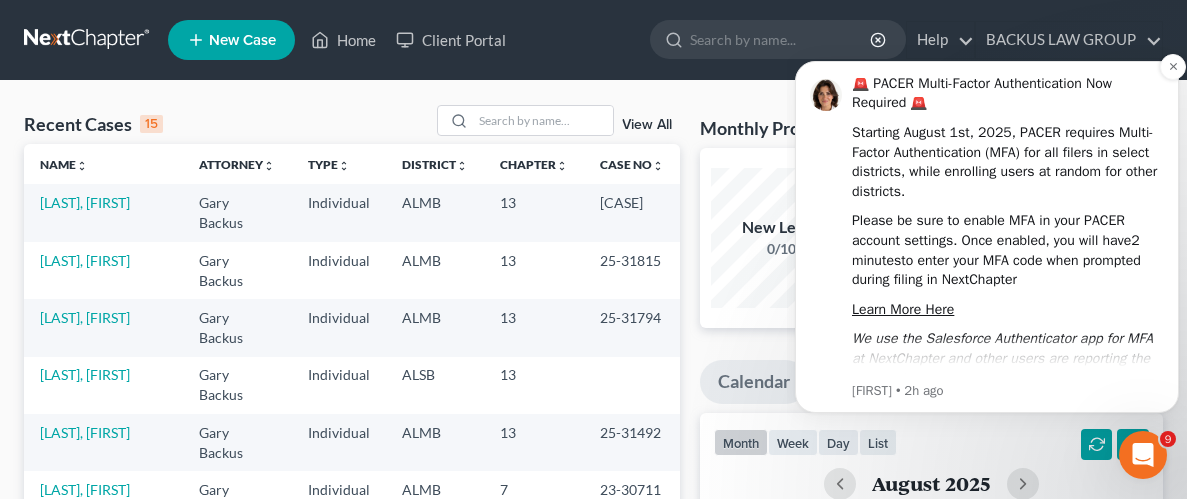 click on "🚨 PACER Multi-Factor Authentication Now Required 🚨   Starting August 1st, 2025, PACER requires Multi-Factor Authentication (MFA) for all filers in select districts, while enrolling users at random for other districts.   Please be sure to enable MFA in your PACER account settings. Once enabled, you will have  2 minutes  to enter your MFA code when prompted during filing in NextChapter   Learn More Here   We use the Salesforce Authenticator app for MFA at NextChapter and other users are reporting the Microsoft Authenticator is easy to use.   [FIRST] • 2h ago" at bounding box center [987, 237] 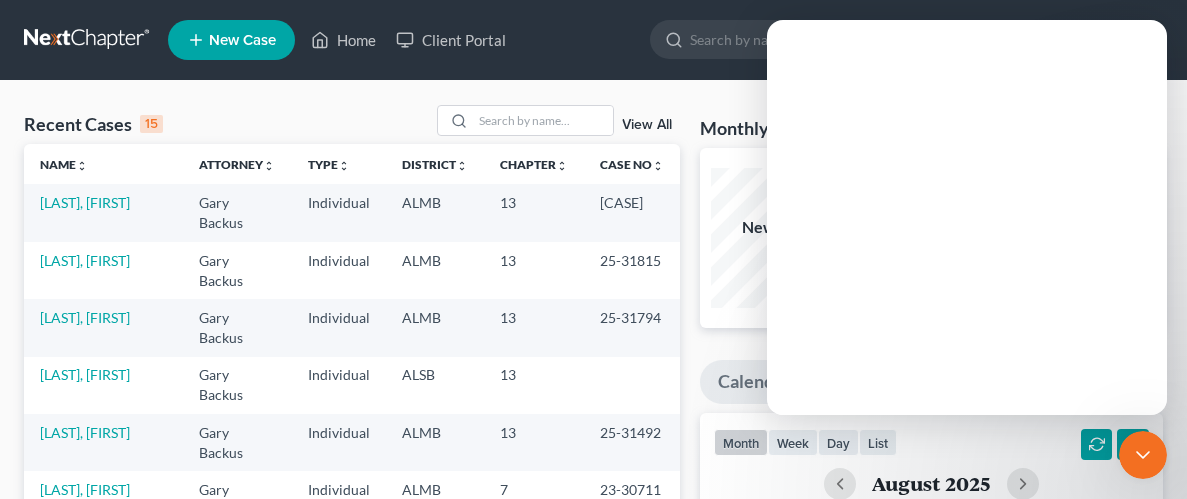 scroll, scrollTop: 0, scrollLeft: 0, axis: both 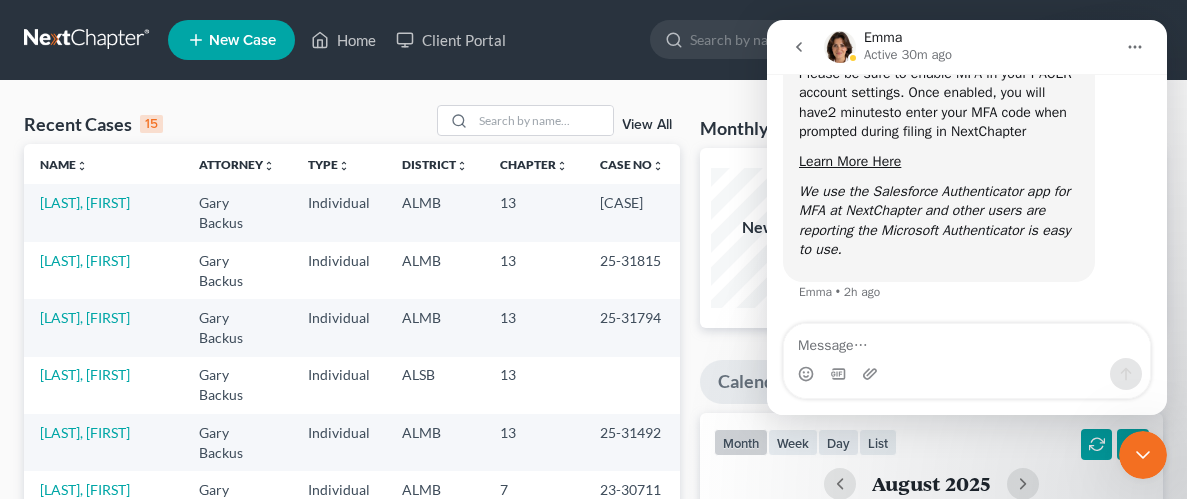 click 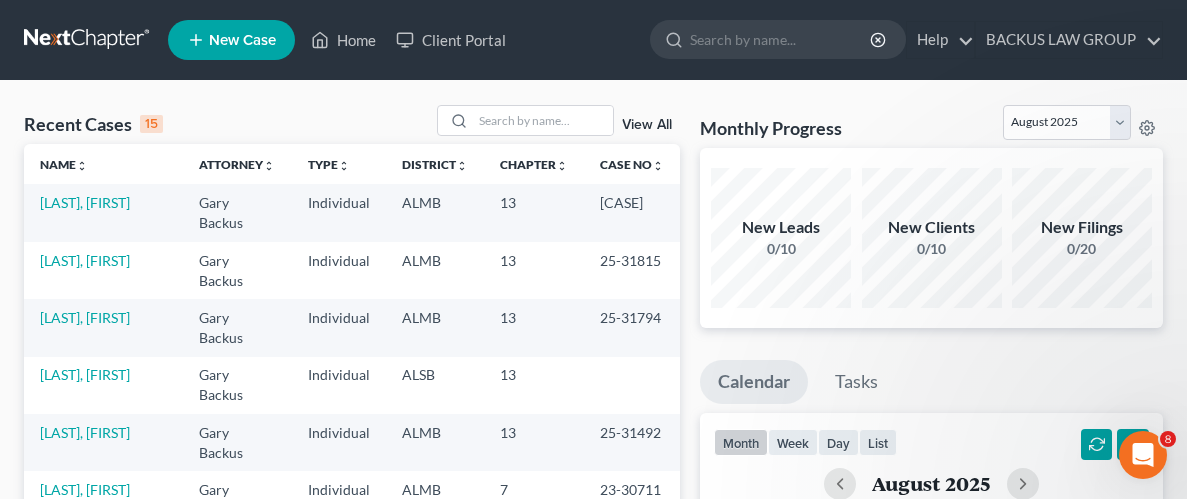 scroll, scrollTop: 0, scrollLeft: 0, axis: both 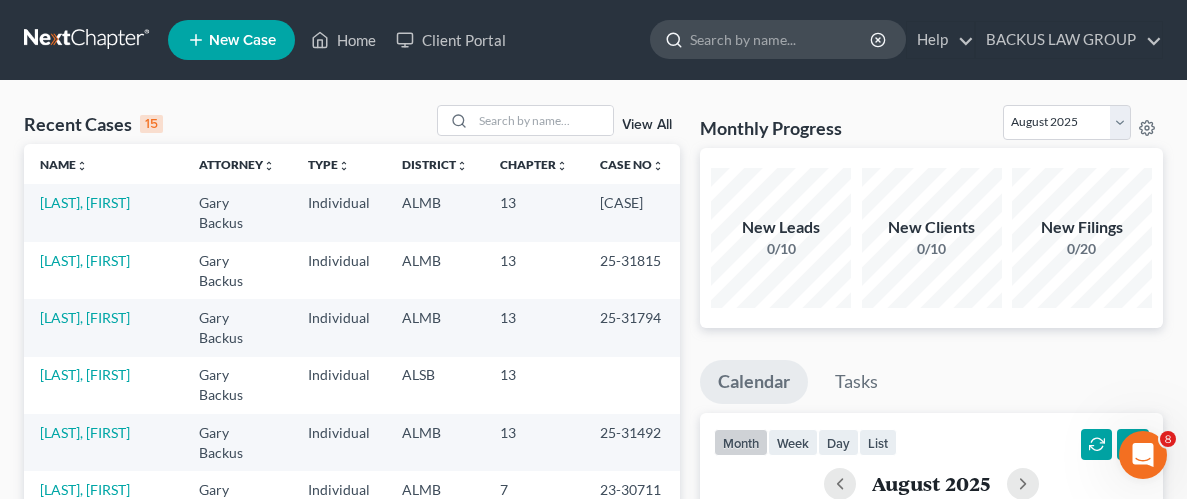 click at bounding box center (781, 39) 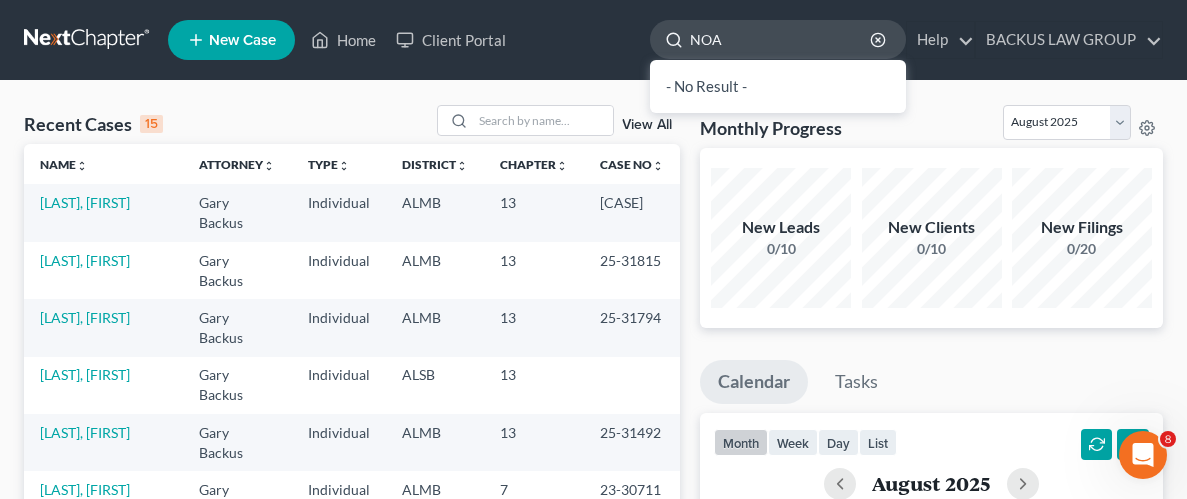 type on "[NAME]" 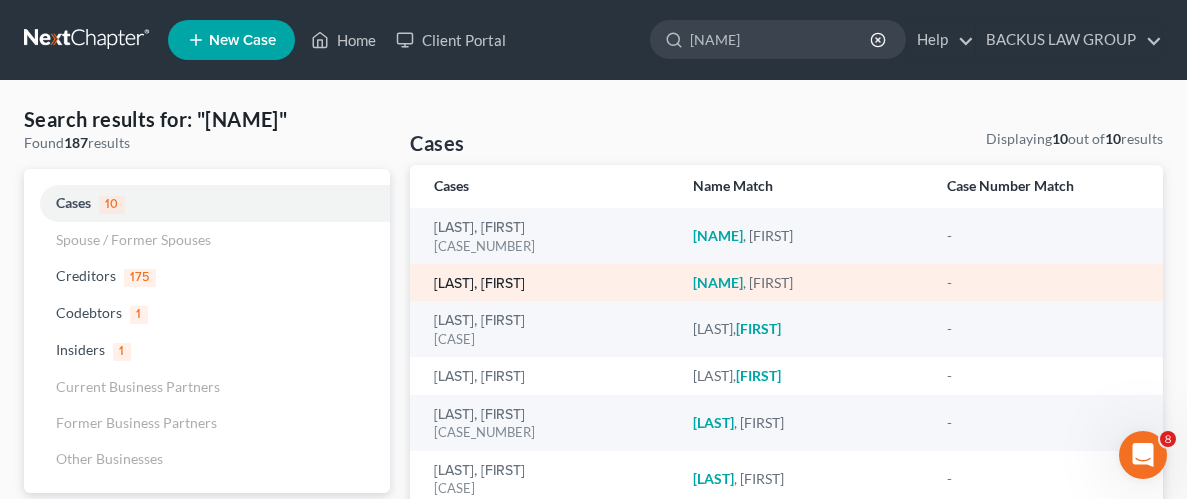 click on "[LAST], [FIRST]" at bounding box center (479, 284) 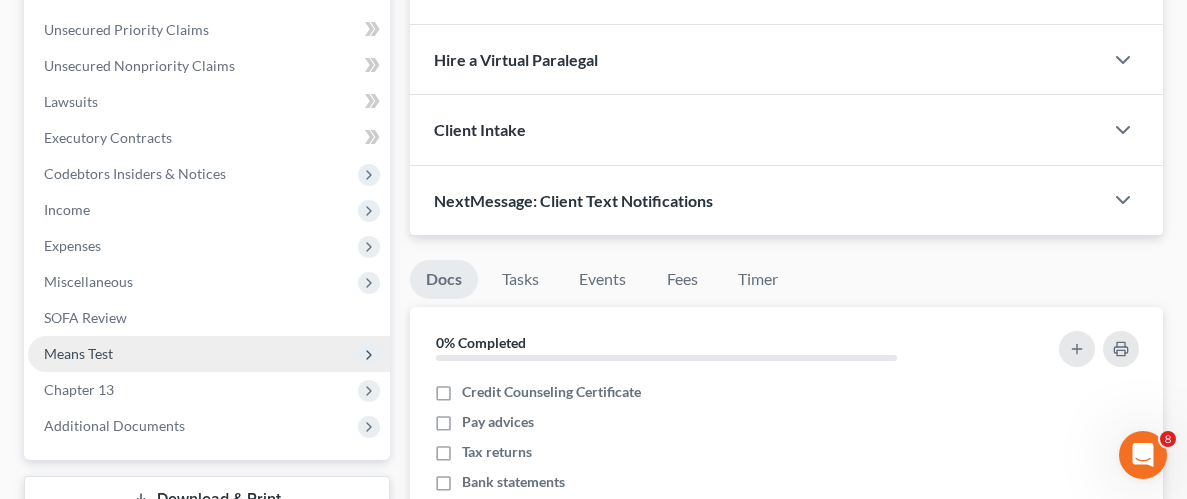 scroll, scrollTop: 499, scrollLeft: 0, axis: vertical 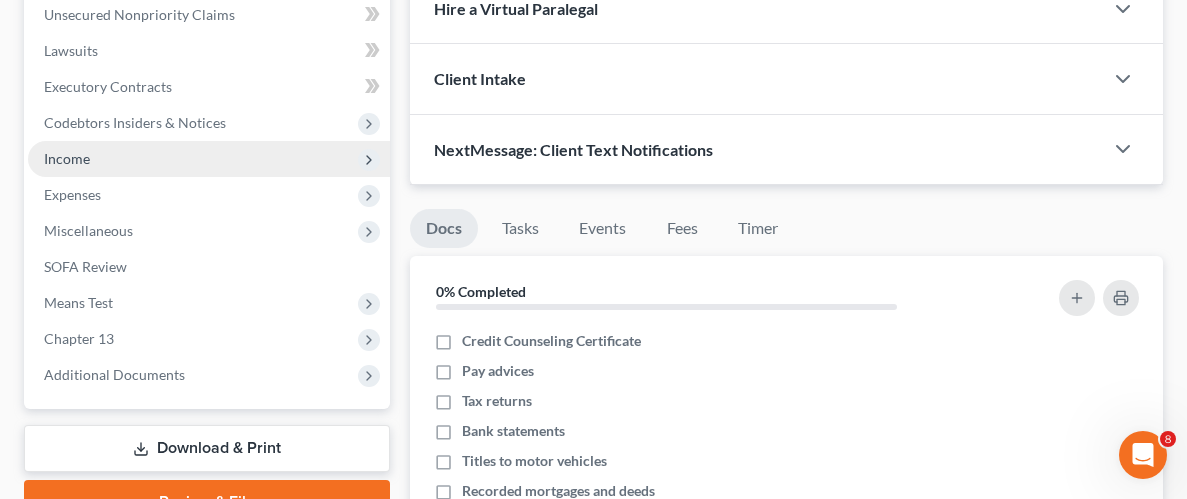 click on "Income" at bounding box center (67, 158) 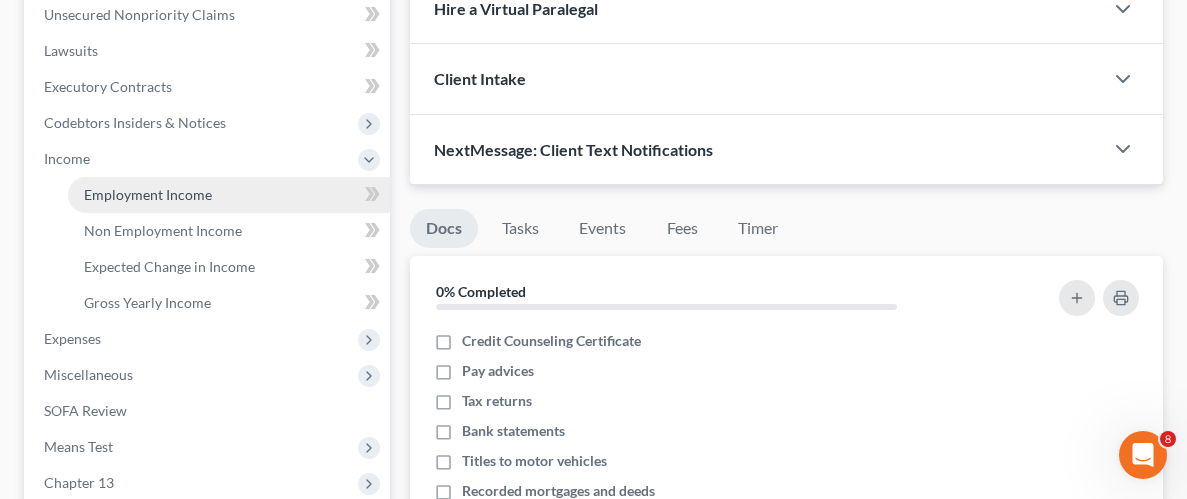 click on "Employment Income" at bounding box center [148, 194] 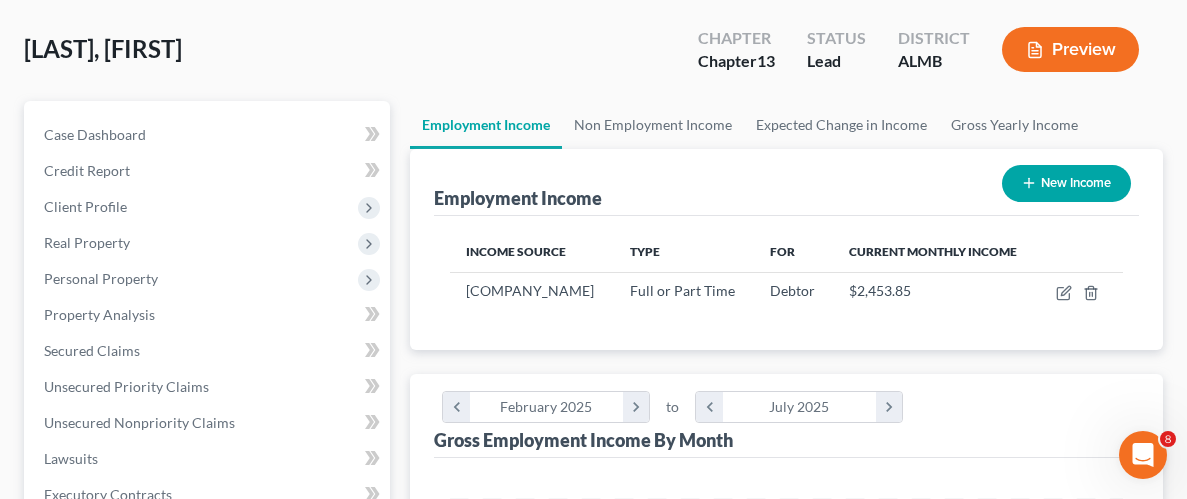 scroll, scrollTop: 0, scrollLeft: 0, axis: both 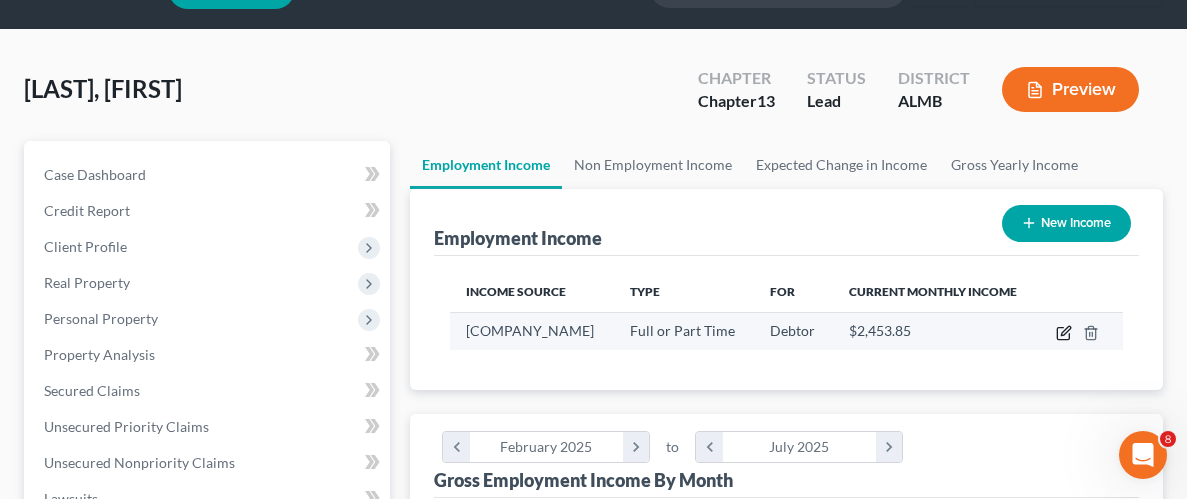 click 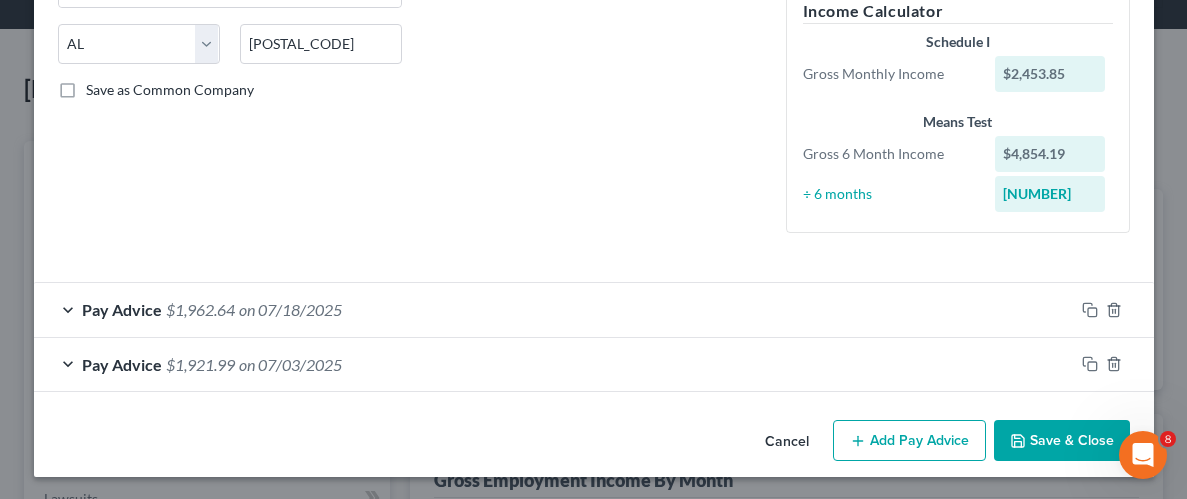 scroll, scrollTop: 390, scrollLeft: 0, axis: vertical 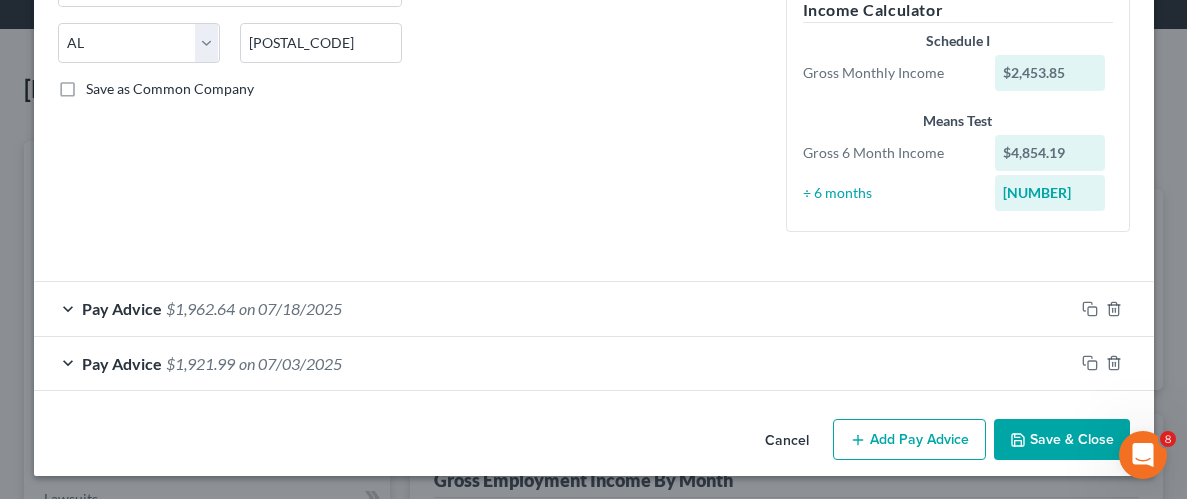 click on "Add Pay Advice" at bounding box center [909, 440] 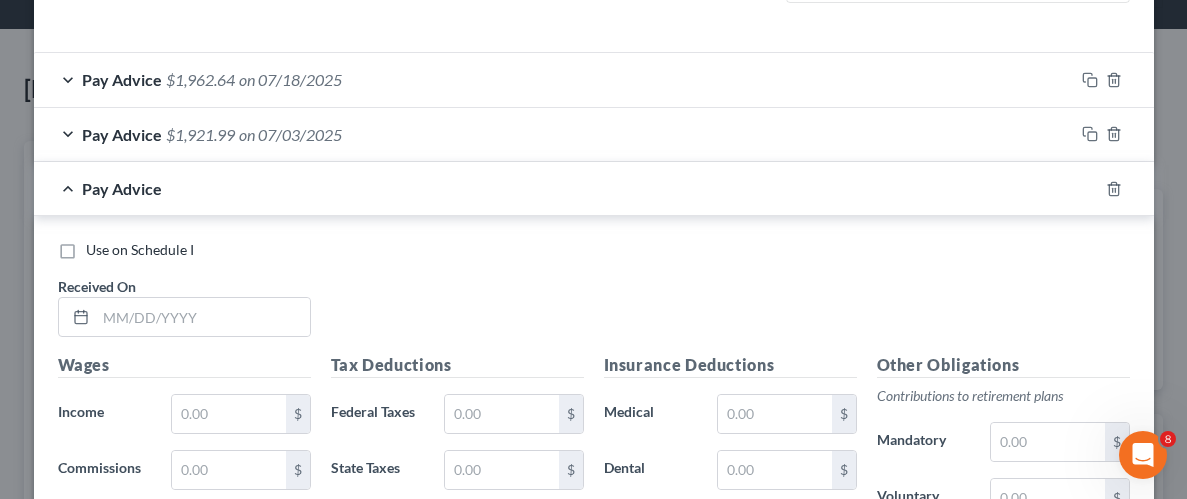 scroll, scrollTop: 631, scrollLeft: 0, axis: vertical 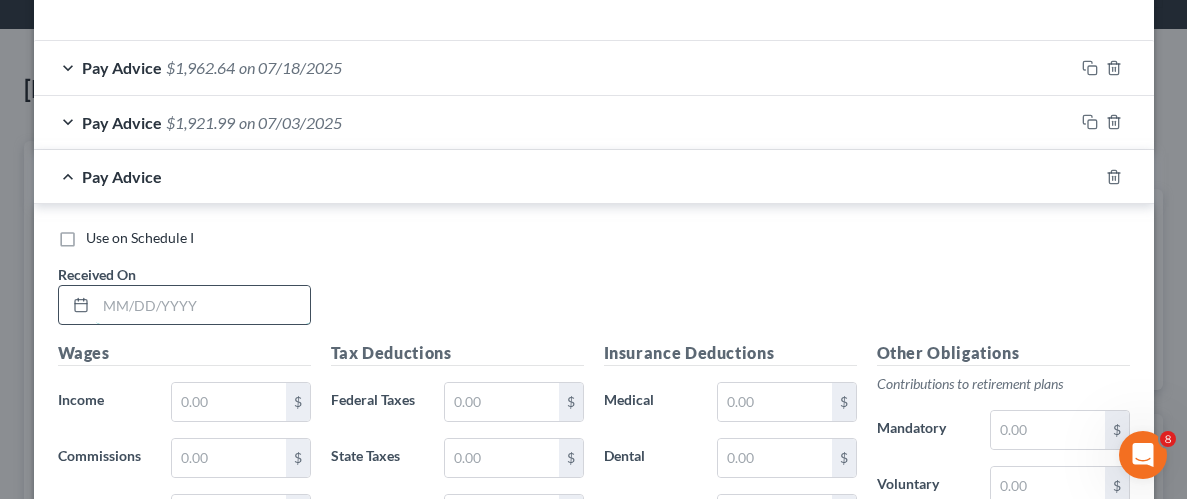 click at bounding box center (203, 305) 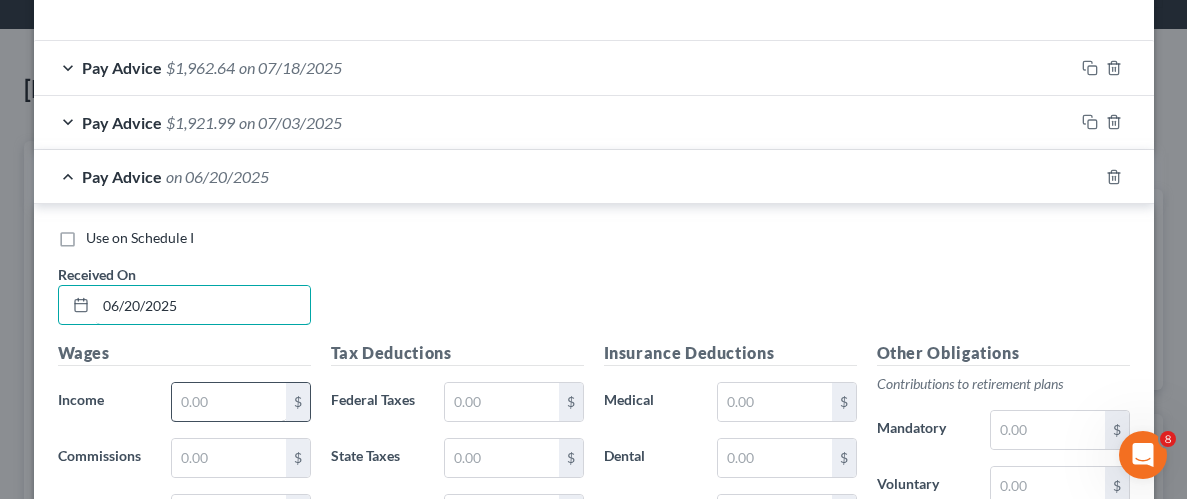 type on "06/20/2025" 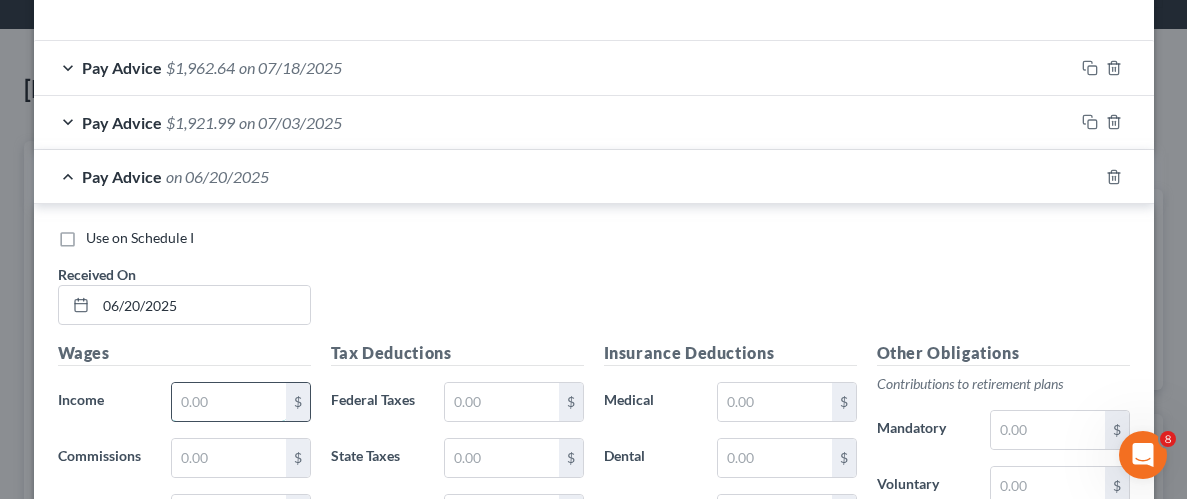 click at bounding box center [228, 402] 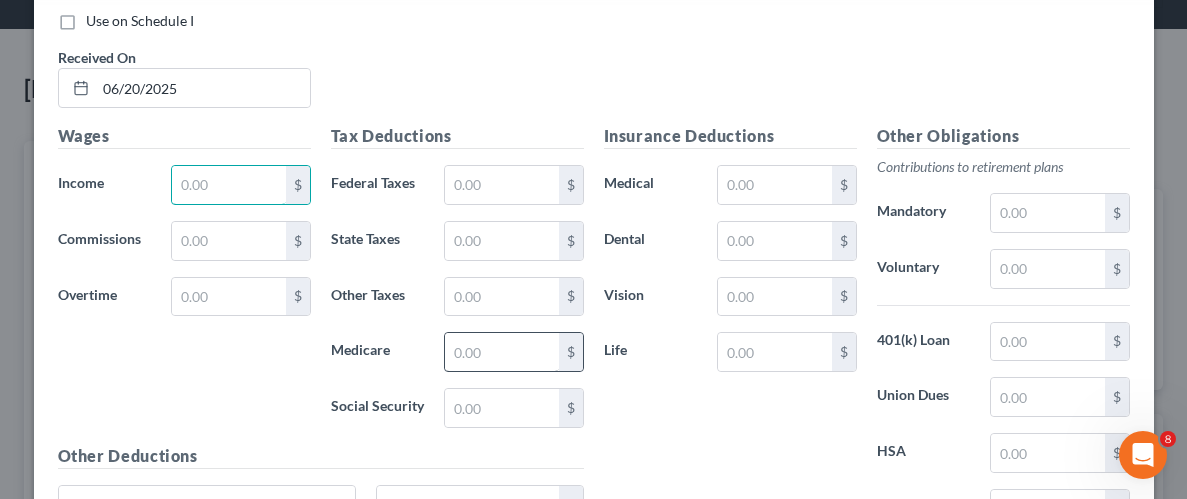 scroll, scrollTop: 899, scrollLeft: 0, axis: vertical 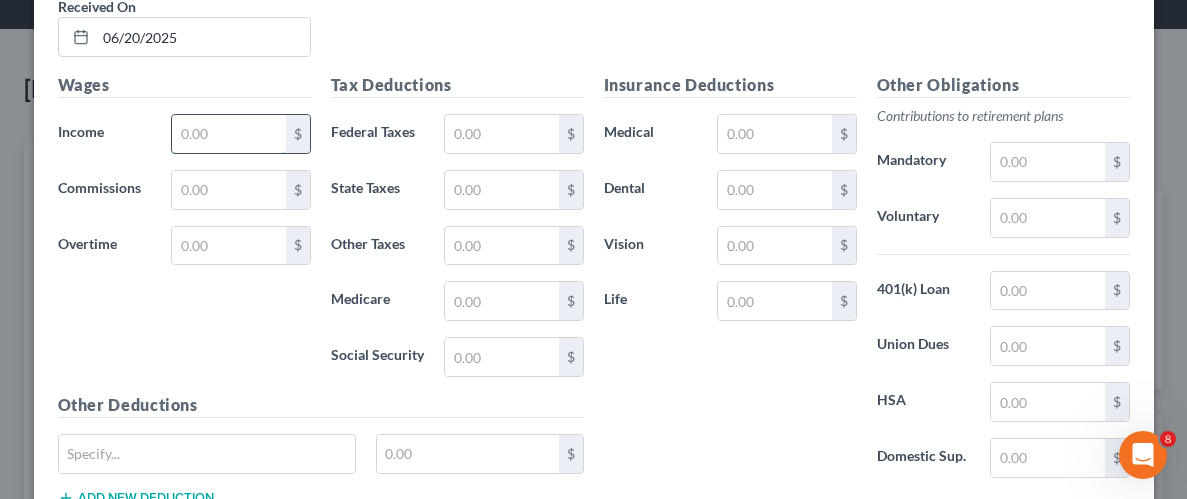 click at bounding box center [228, 134] 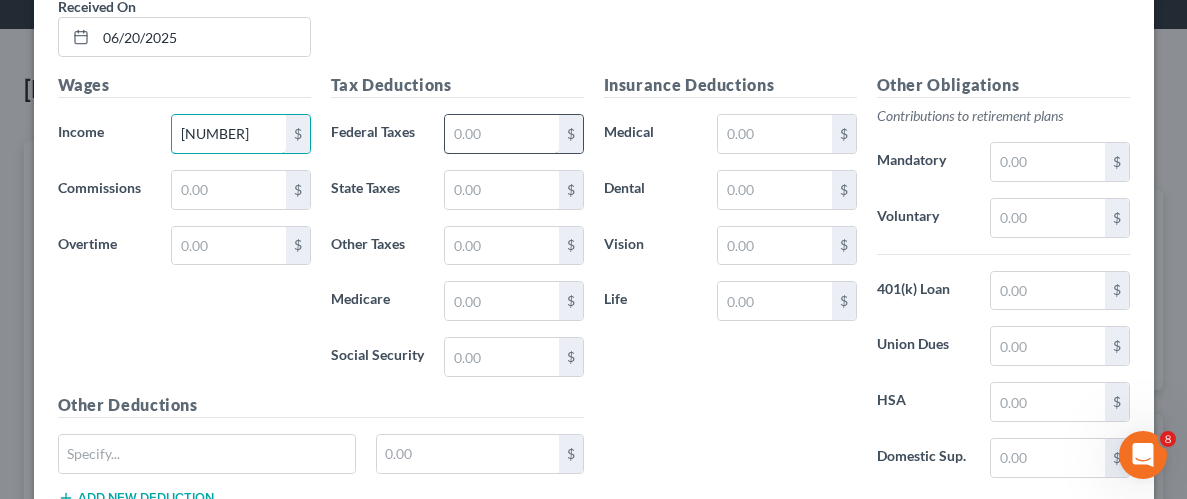 type on "[NUMBER]" 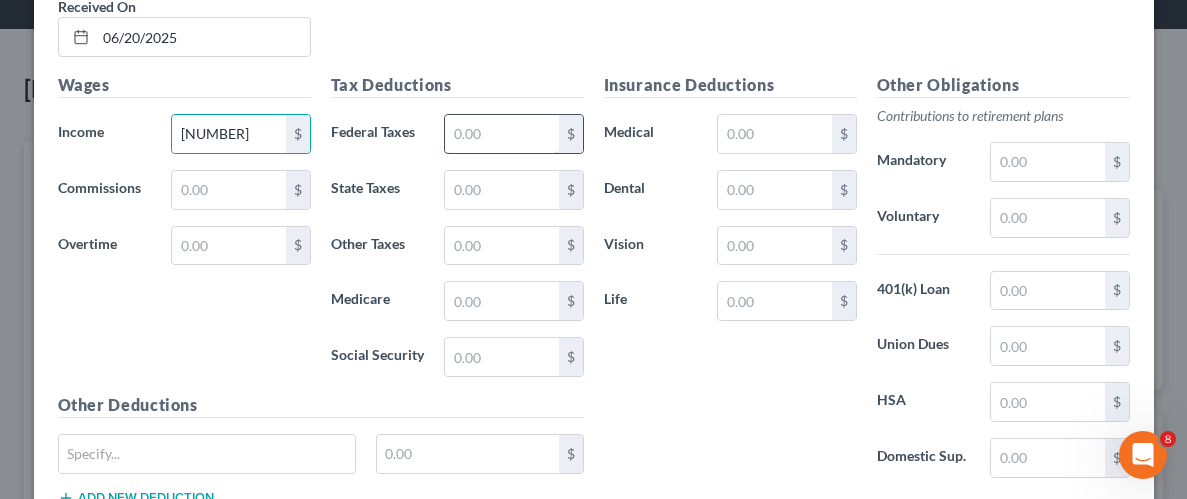 click at bounding box center [501, 134] 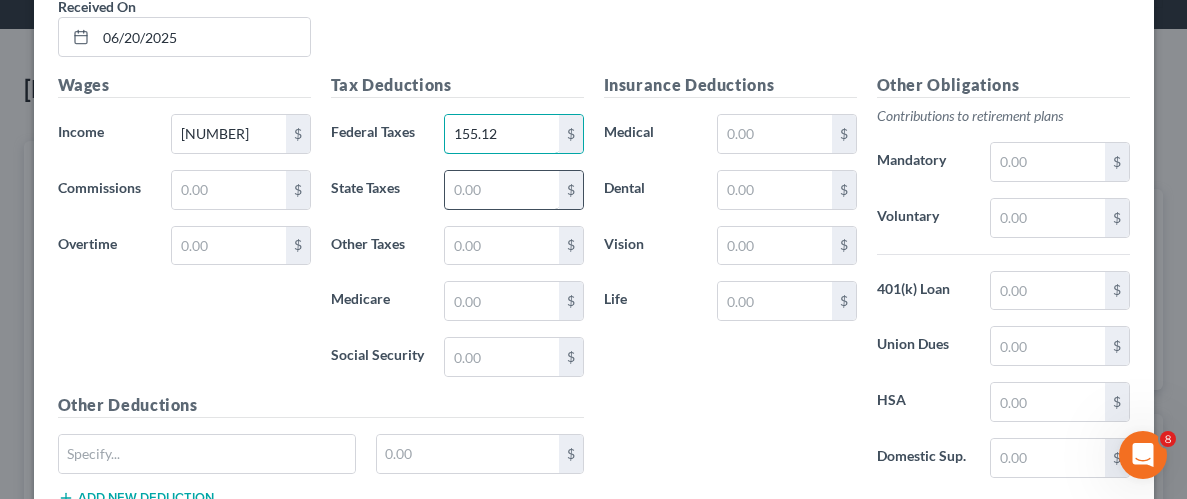 type on "155.12" 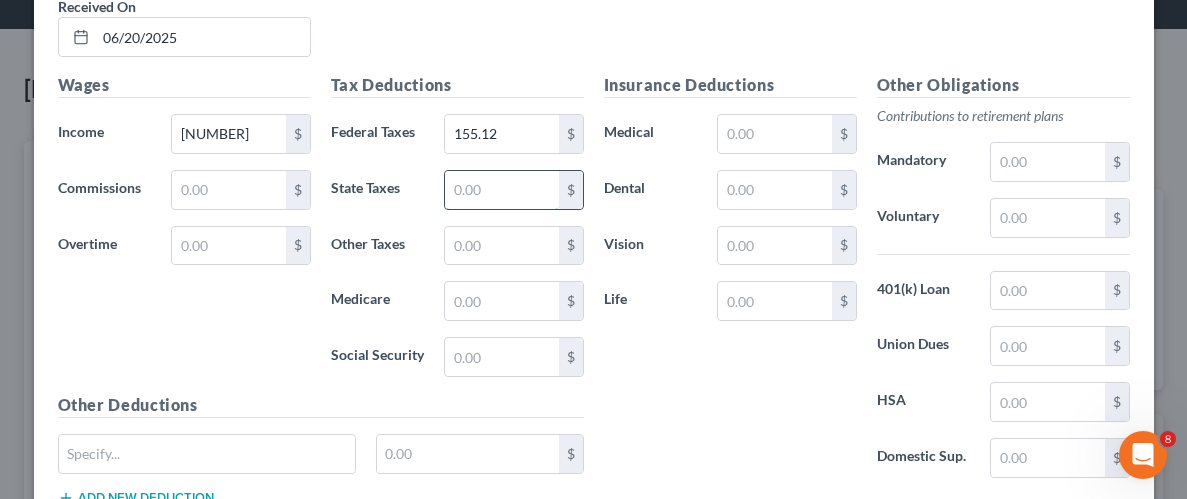 click at bounding box center [501, 190] 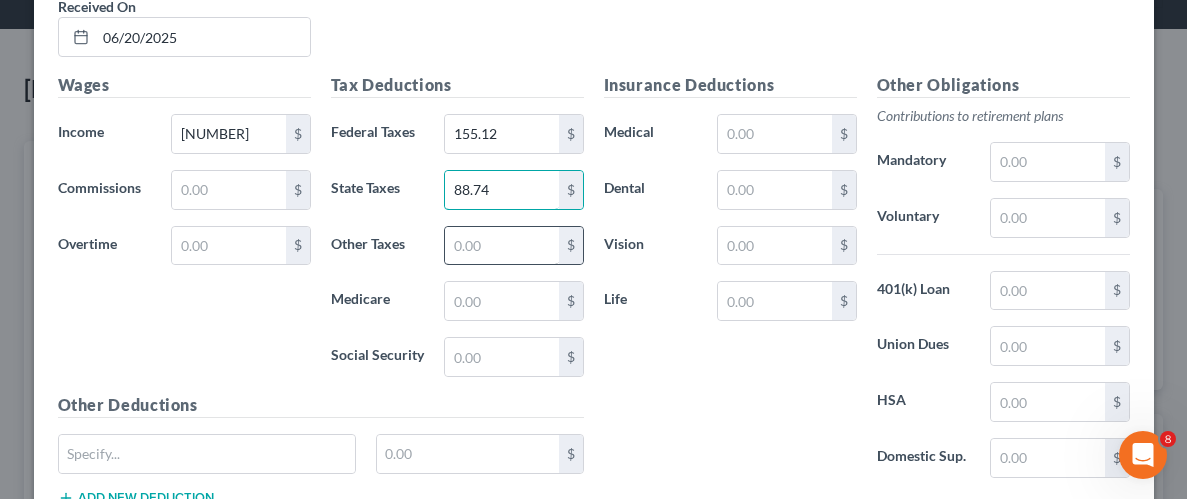 type on "88.74" 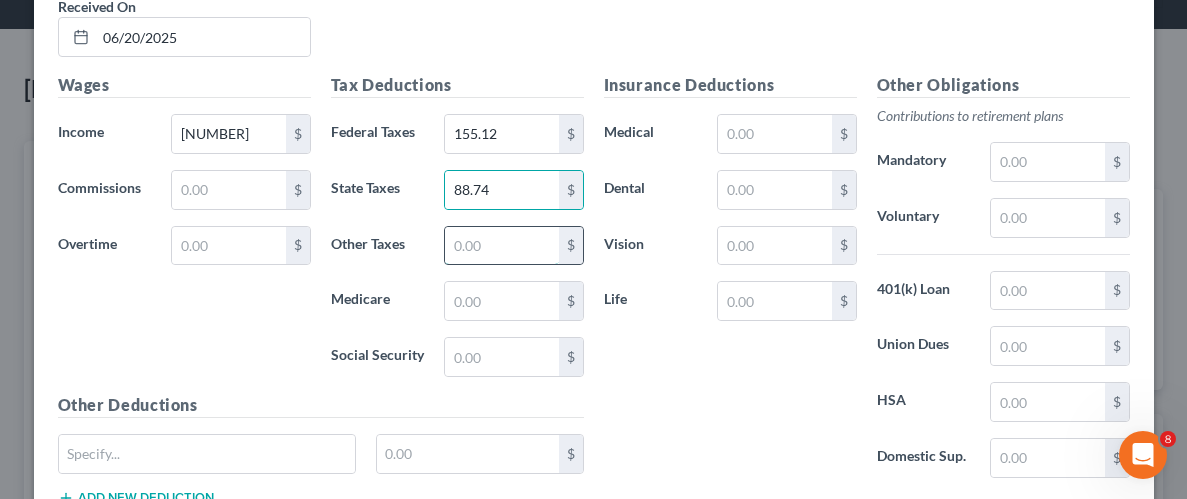 click at bounding box center [501, 246] 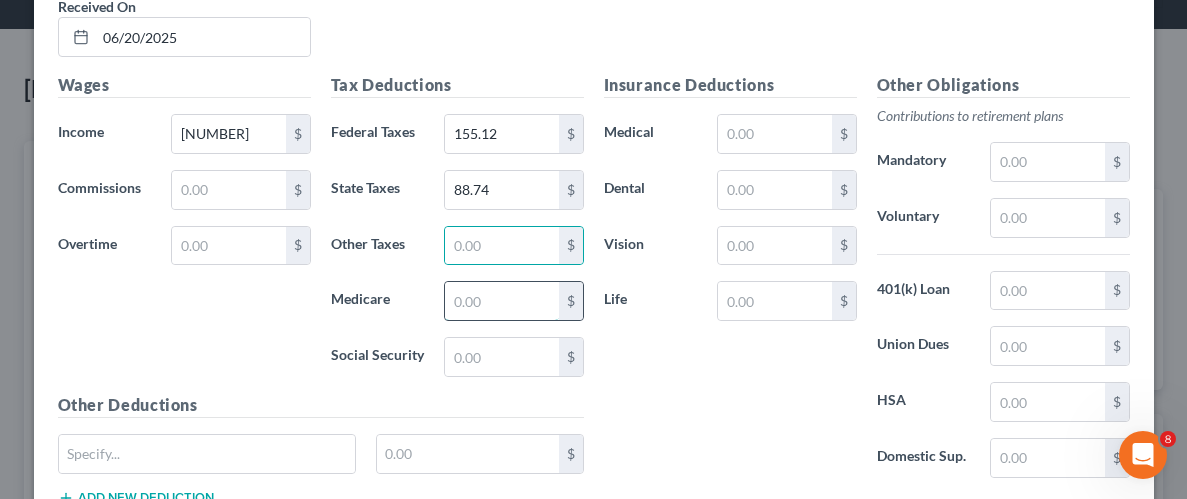 click at bounding box center (501, 301) 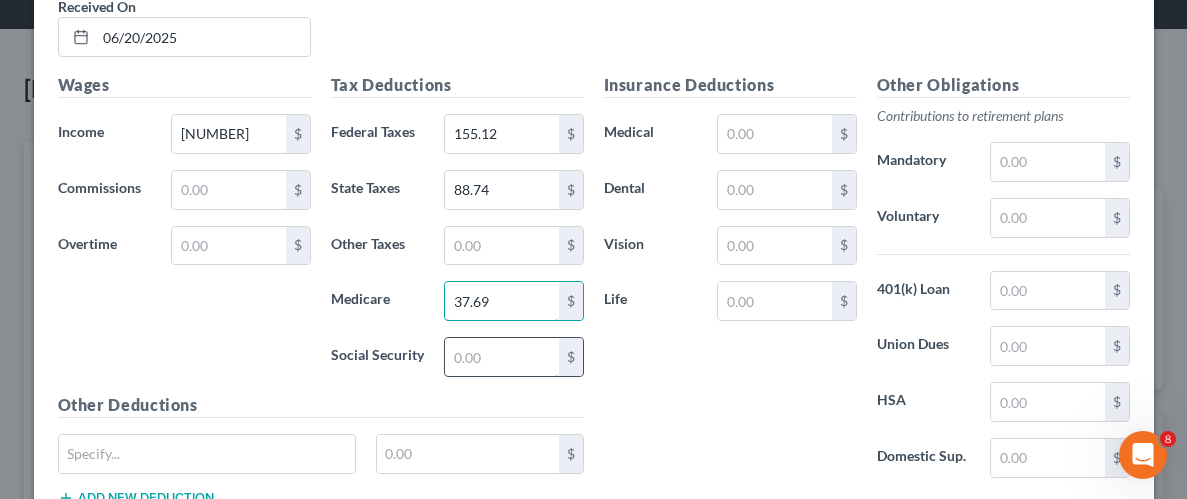 type on "37.69" 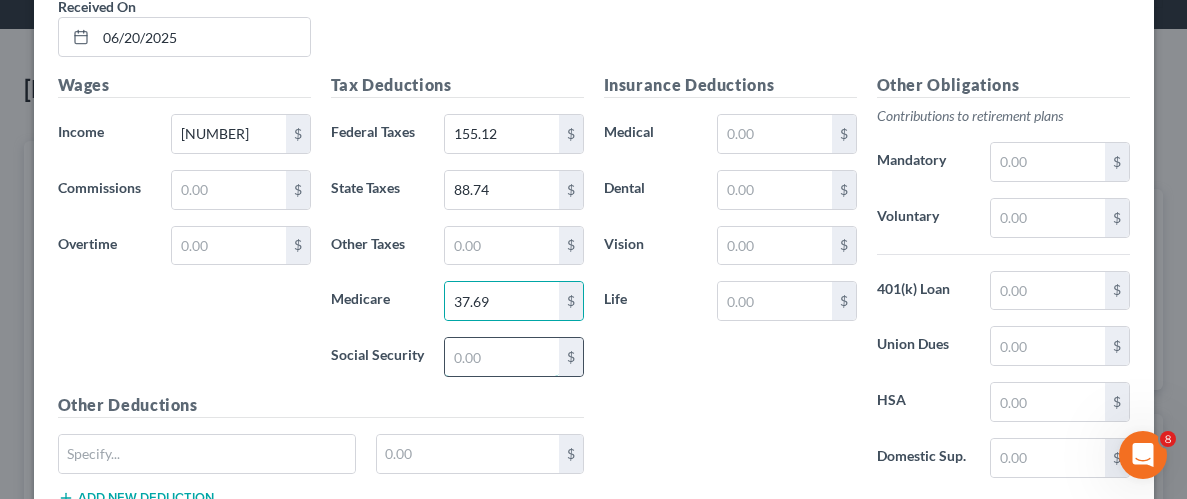 click at bounding box center (501, 357) 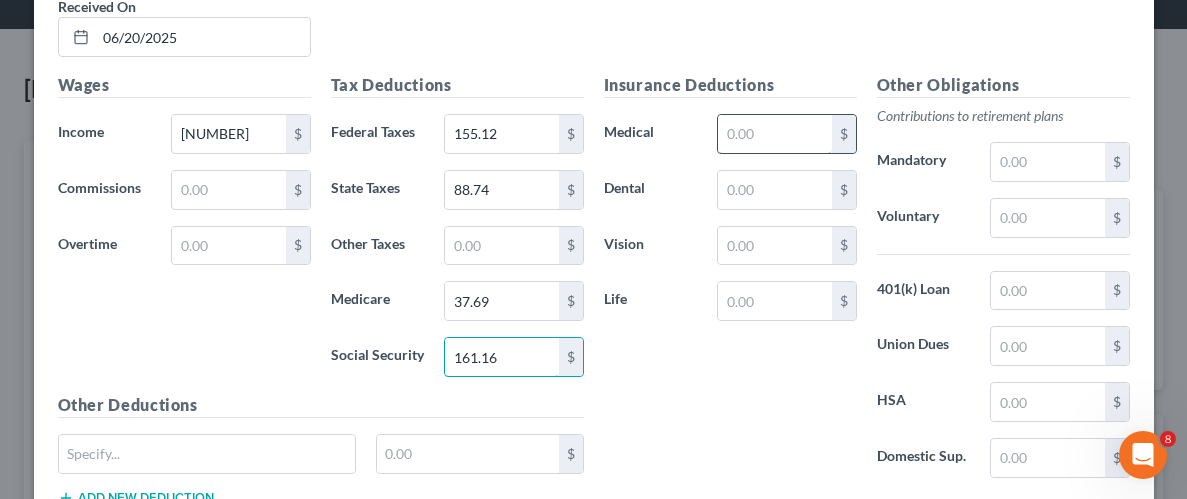 type on "161.16" 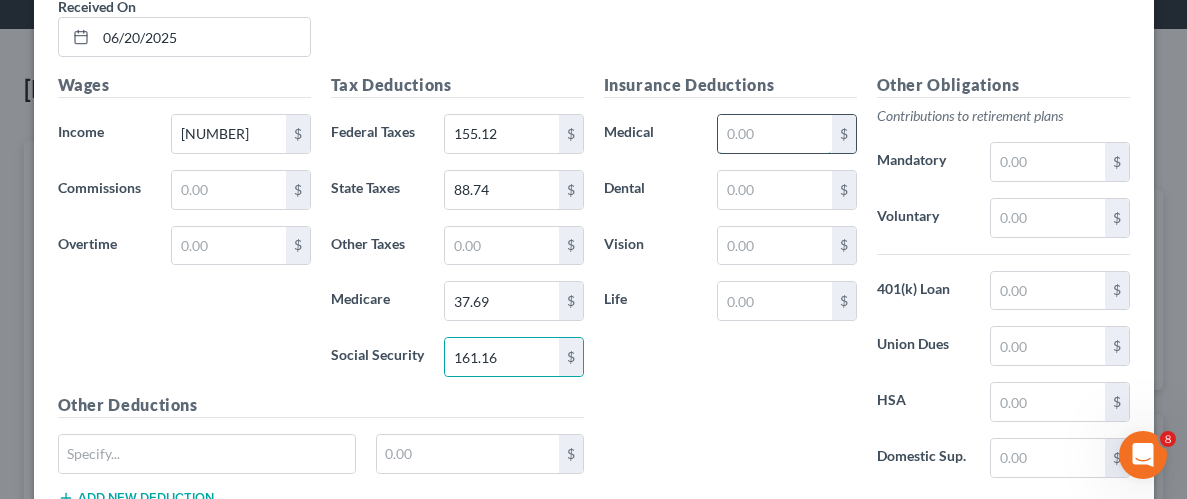 click at bounding box center (774, 134) 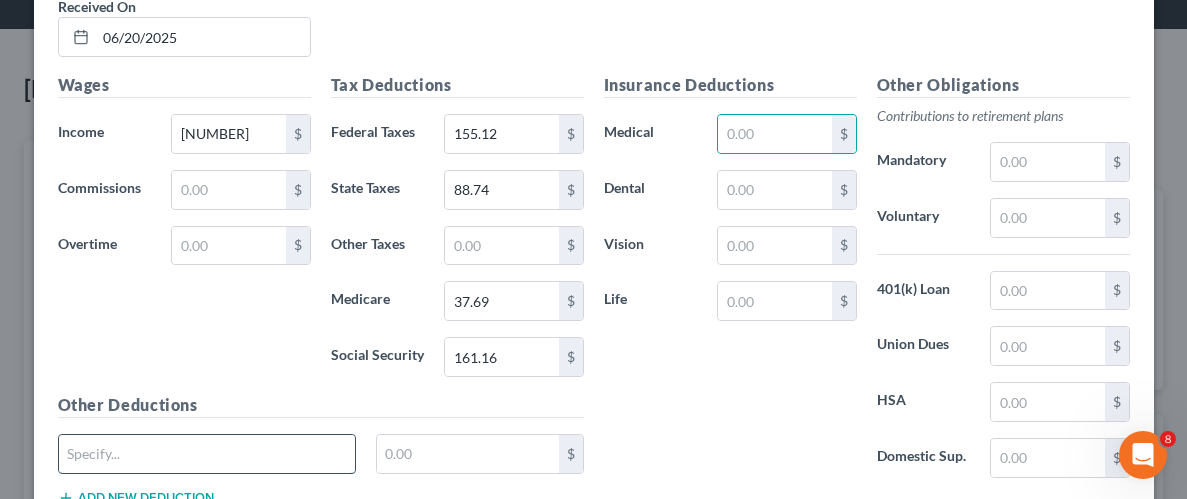 click at bounding box center [207, 454] 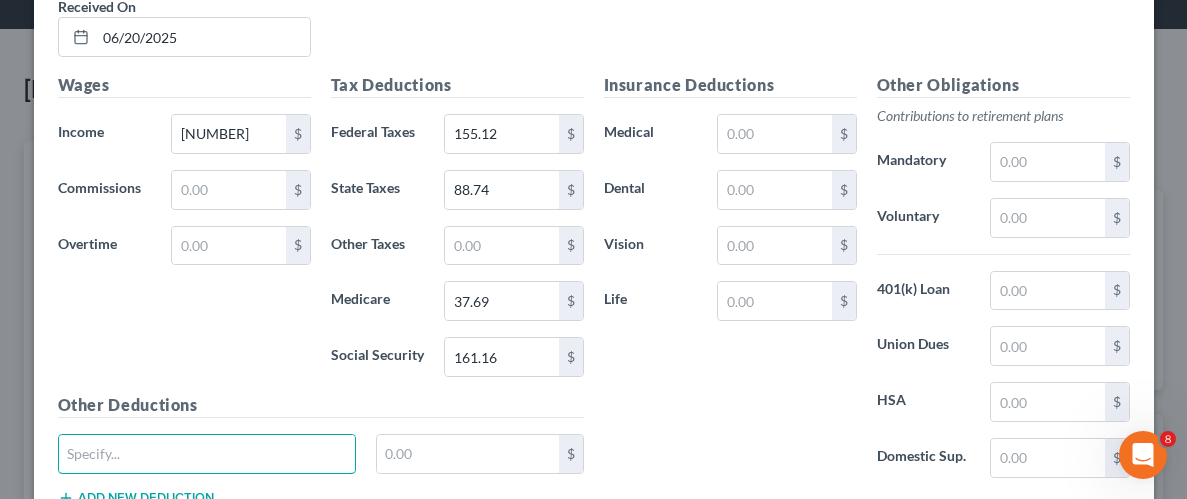 type on "[DEDUCTION_TYPE]" 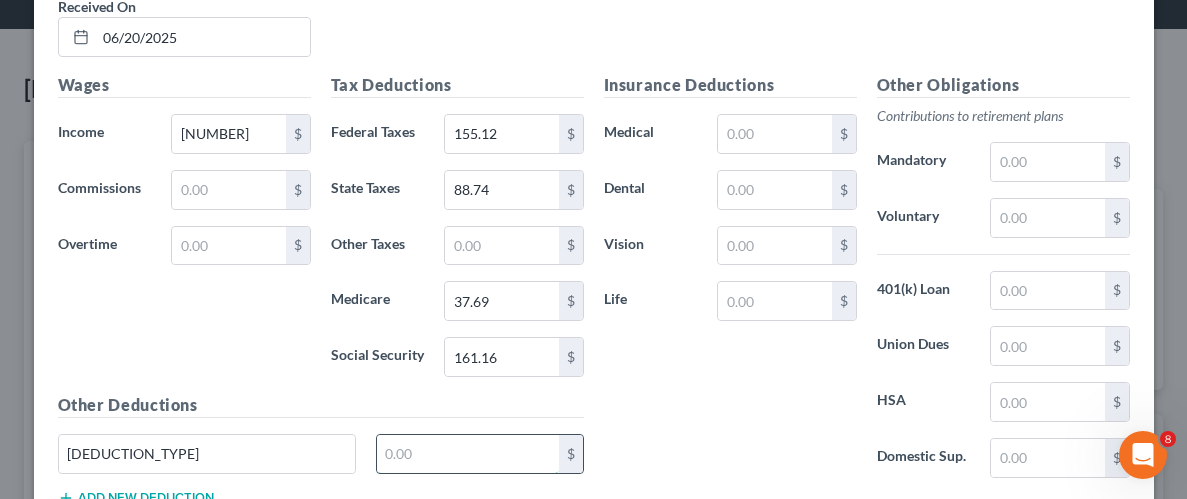 click at bounding box center (468, 454) 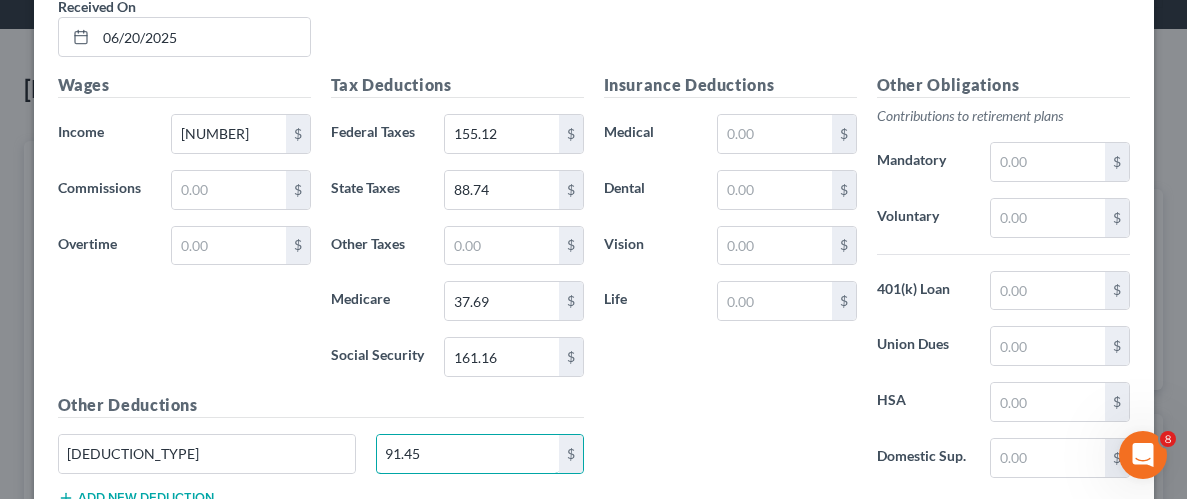 type on "91.45" 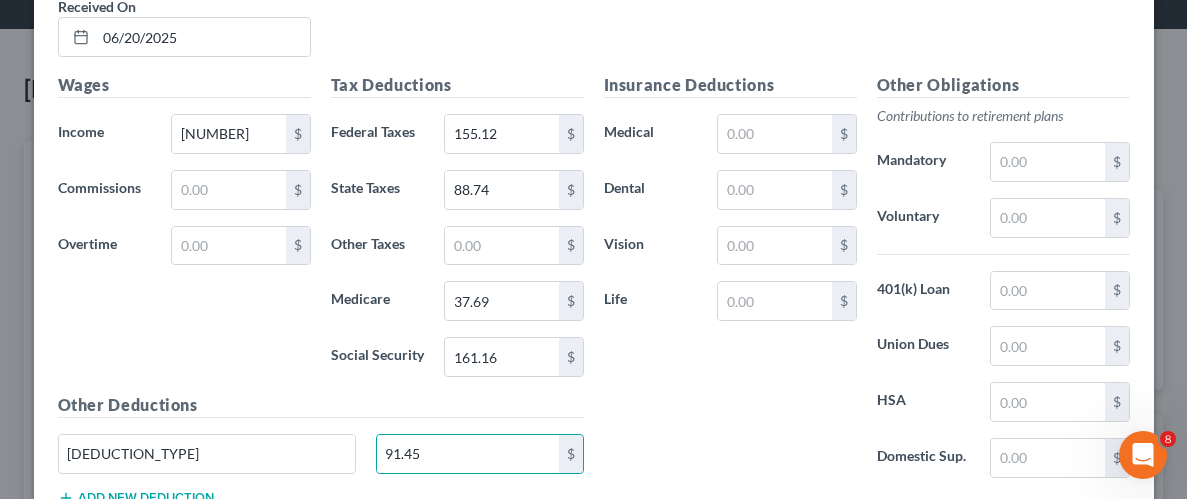 click on "Insurance Deductions Medical $ Dental $ Vision $ Life $" at bounding box center (730, 283) 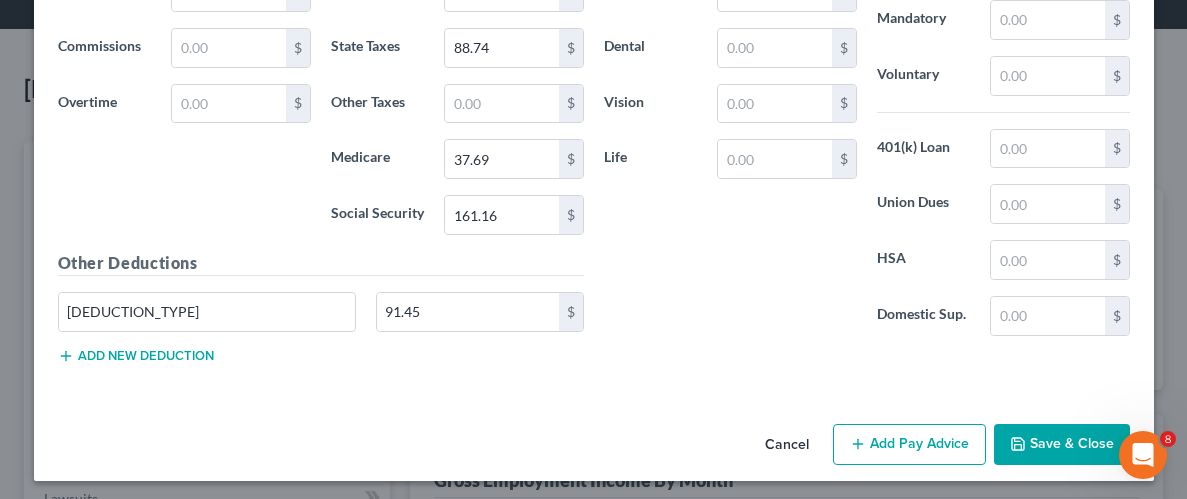 scroll, scrollTop: 1043, scrollLeft: 0, axis: vertical 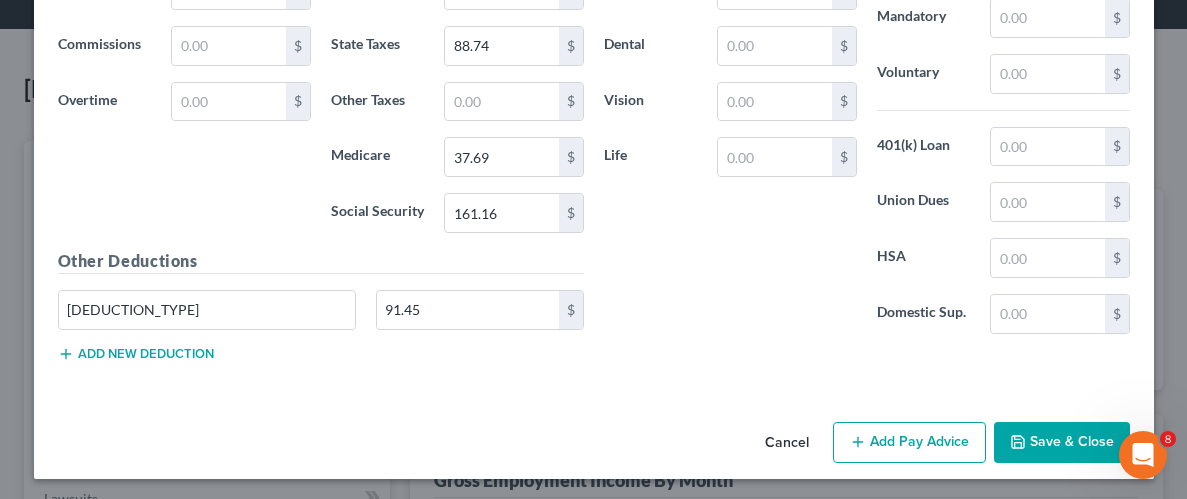 click on "Save & Close" at bounding box center [1062, 443] 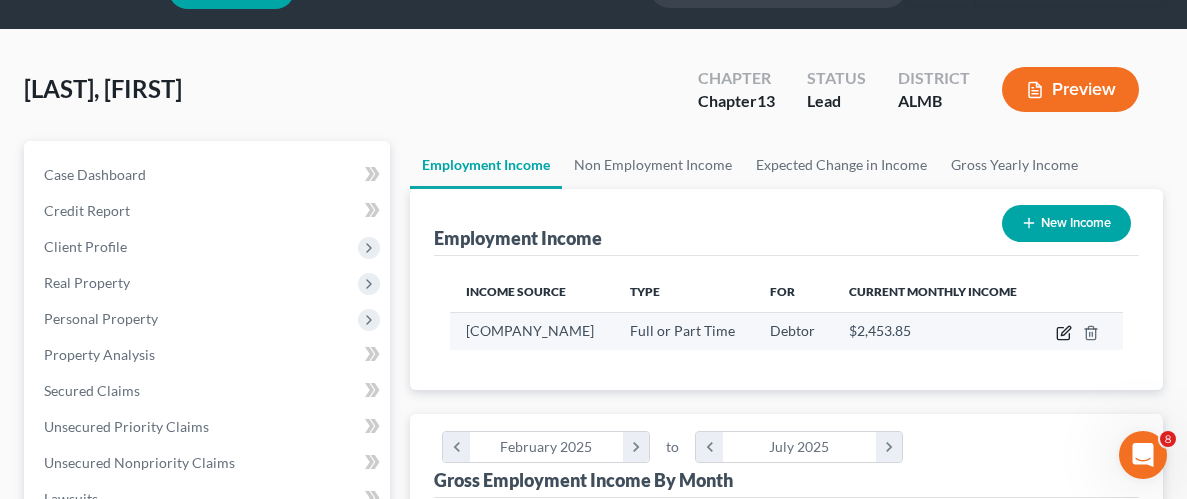 click 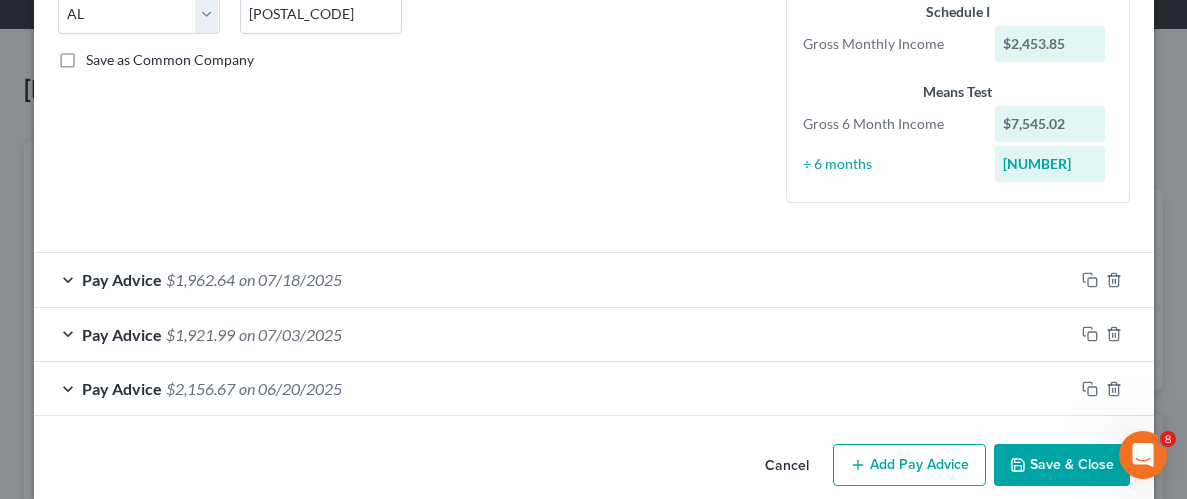 scroll, scrollTop: 422, scrollLeft: 0, axis: vertical 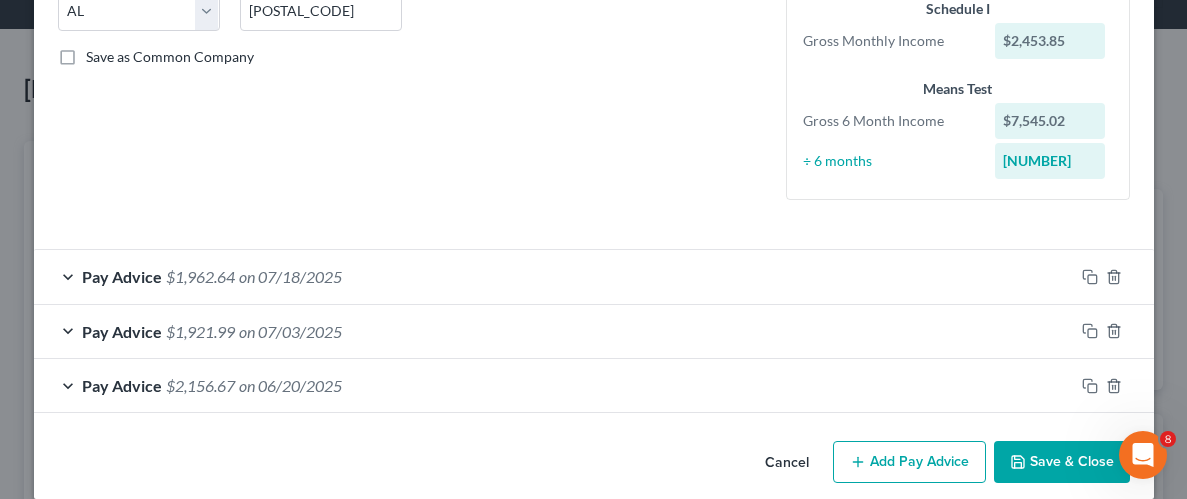 click on "Add Pay Advice" at bounding box center (909, 462) 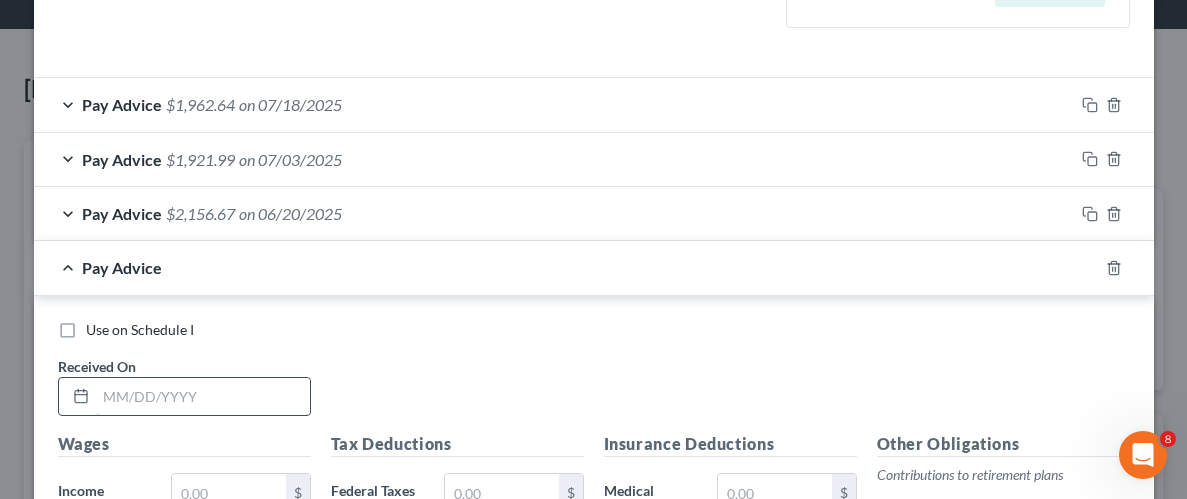 scroll, scrollTop: 614, scrollLeft: 0, axis: vertical 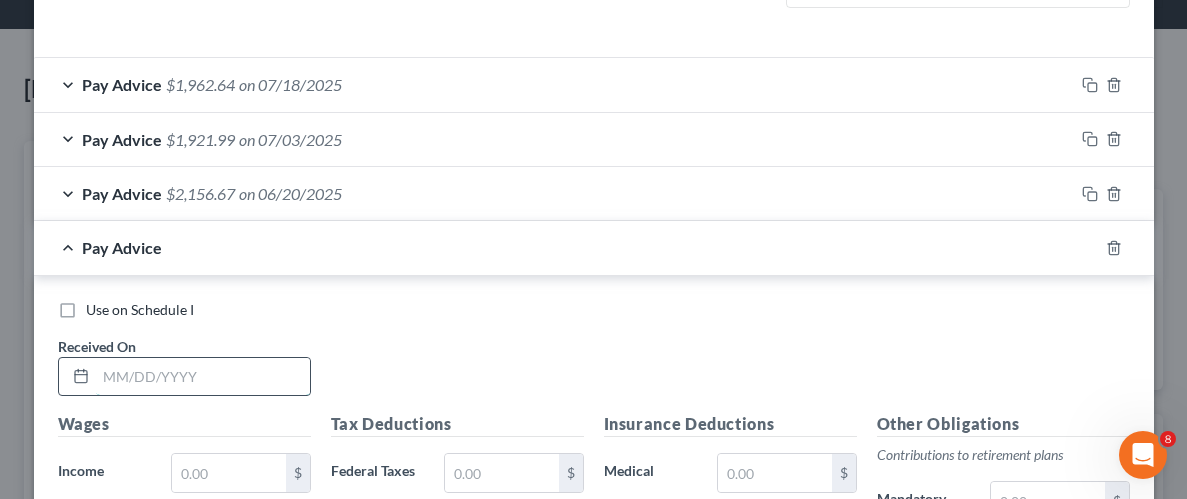 click at bounding box center [203, 377] 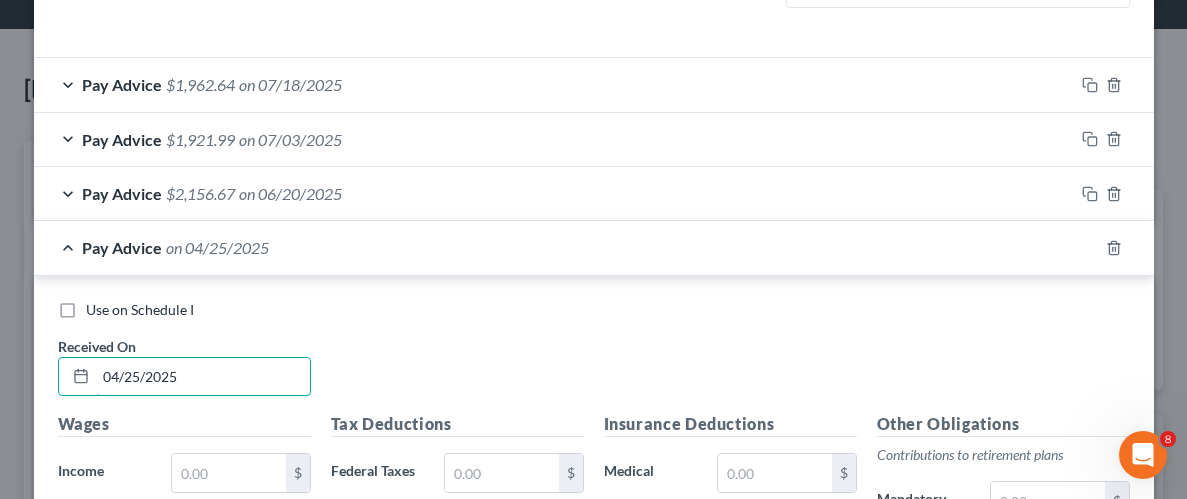 type on "04/25/2025" 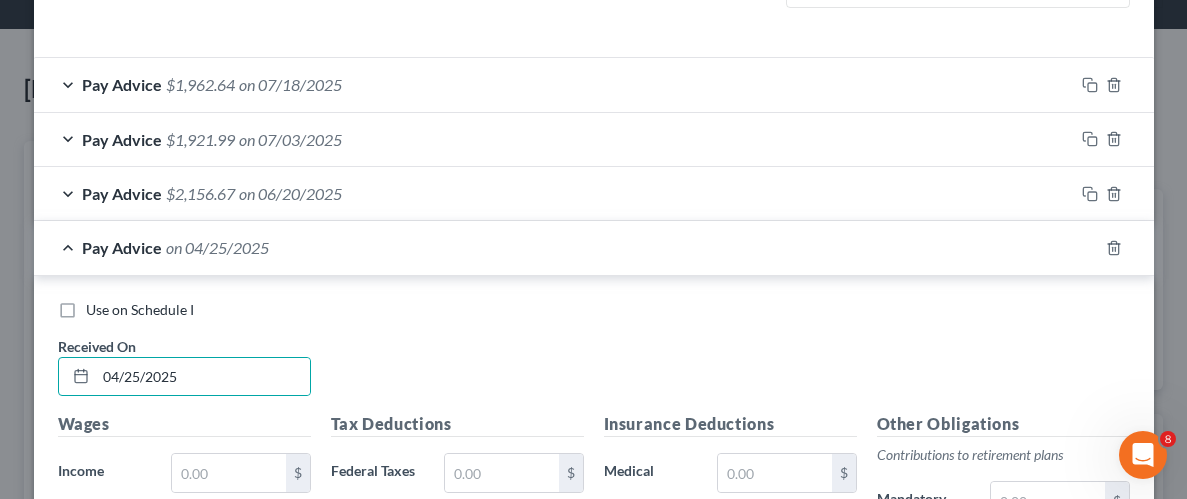 click on "Use on Schedule I
Received On
*
[MM]/[DD]/[YYYY]" at bounding box center (594, 356) 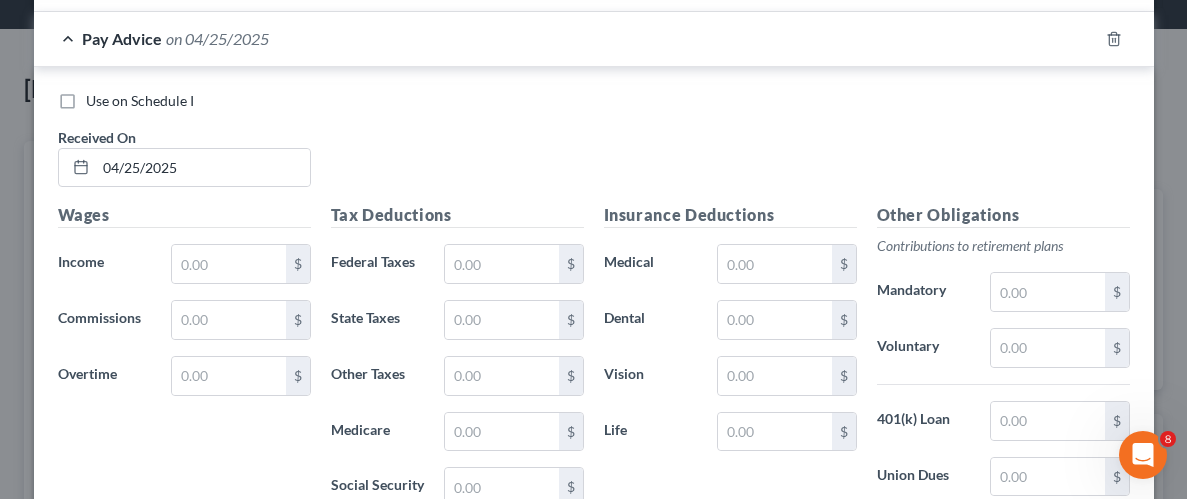 scroll, scrollTop: 841, scrollLeft: 0, axis: vertical 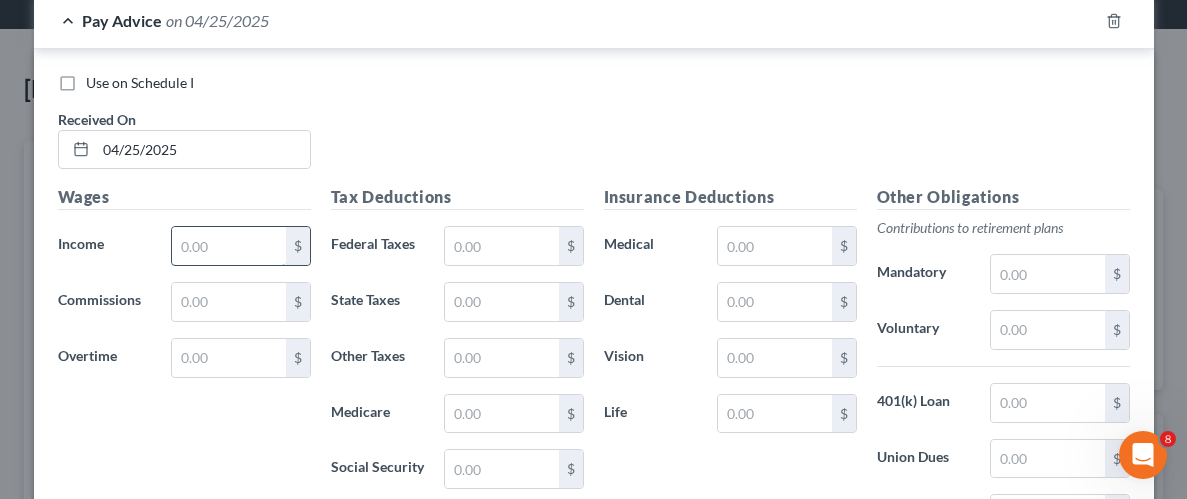 click at bounding box center (228, 246) 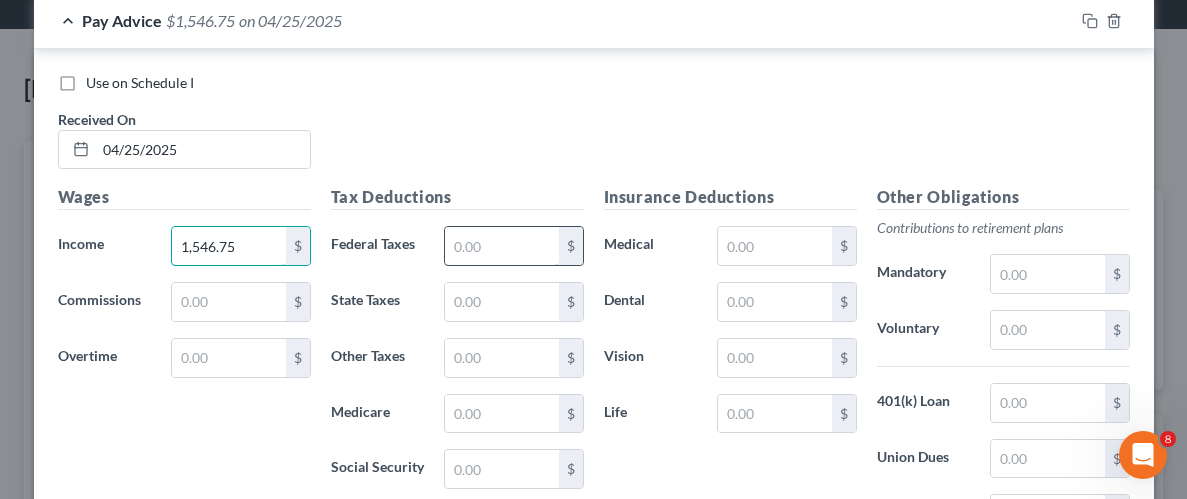 type on "1,546.75" 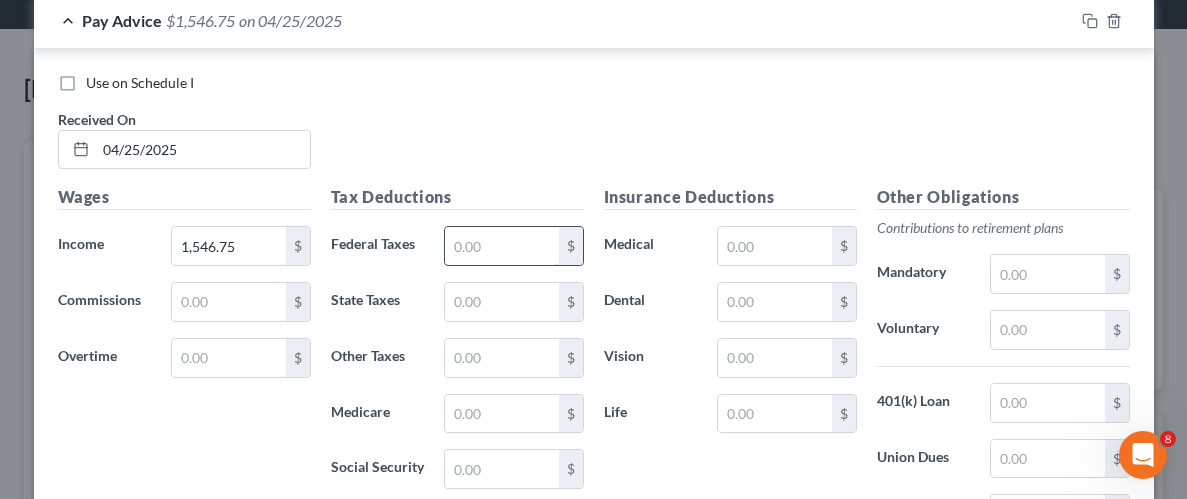 click at bounding box center [501, 246] 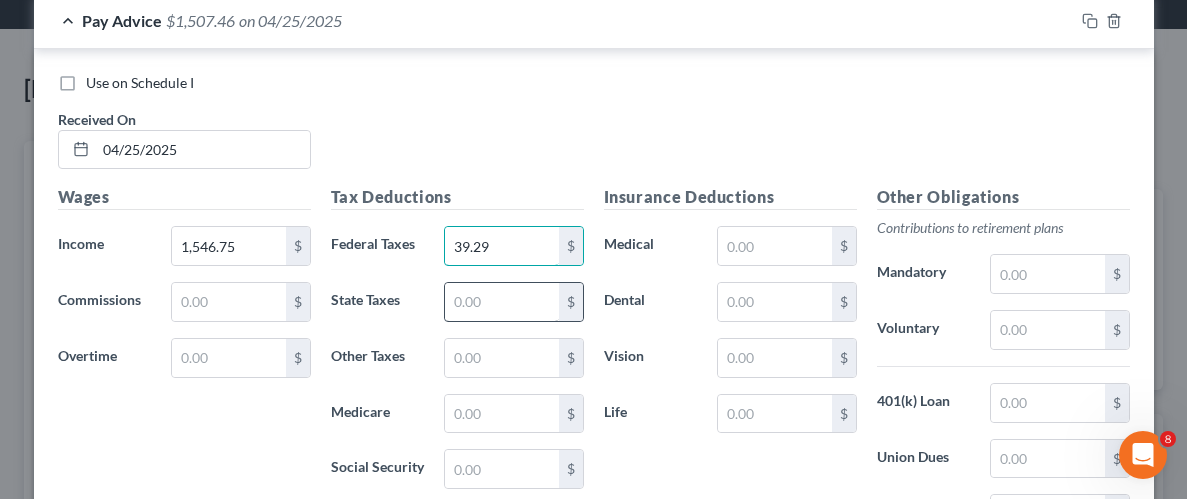 type on "39.29" 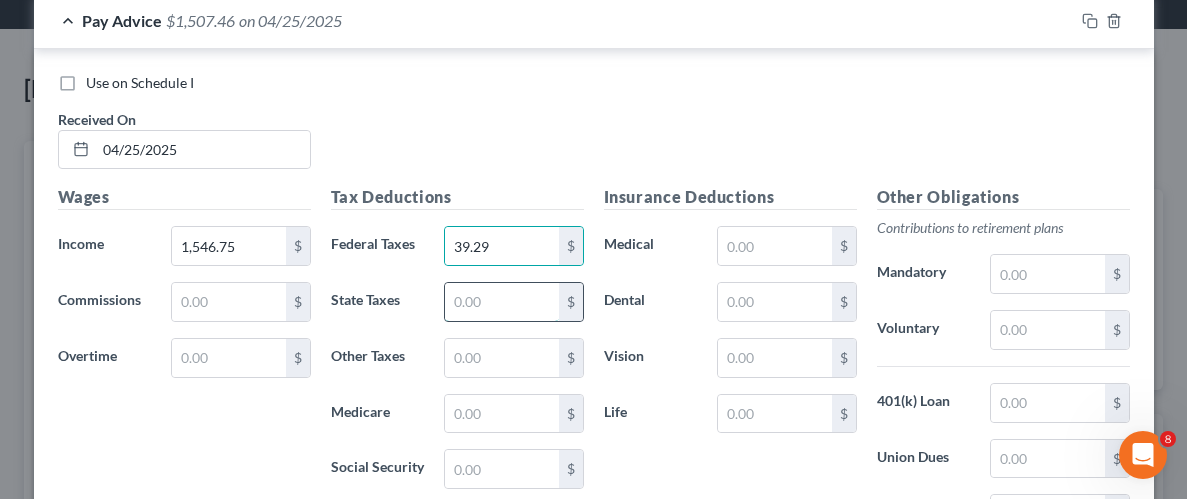 click at bounding box center (501, 302) 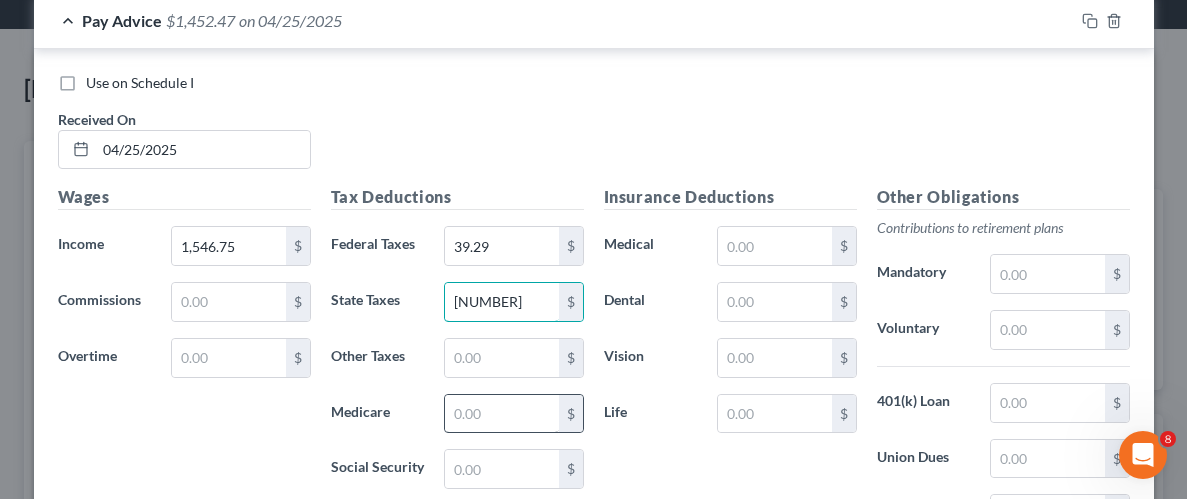 type on "[NUMBER]" 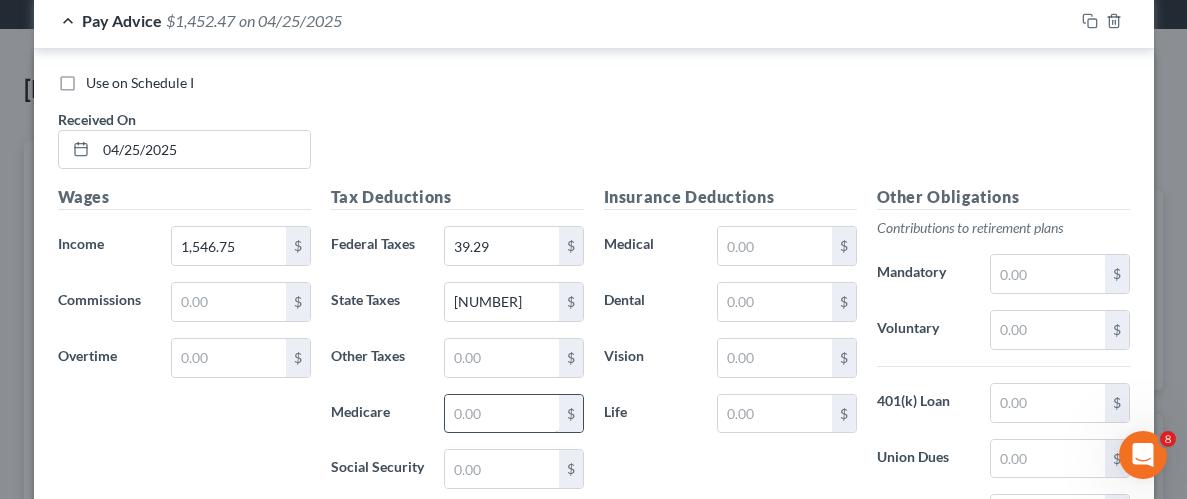 click at bounding box center (501, 414) 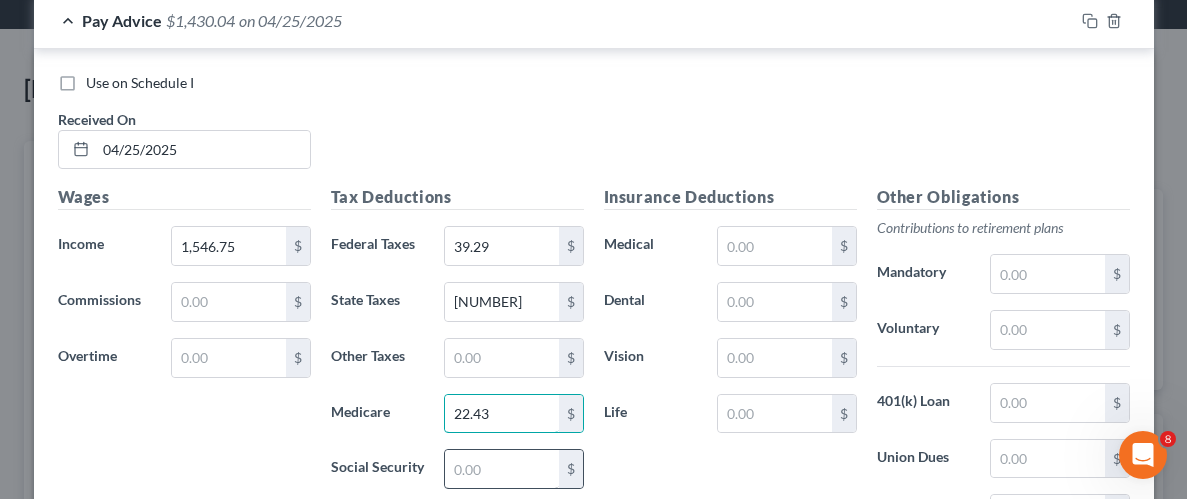 type on "22.43" 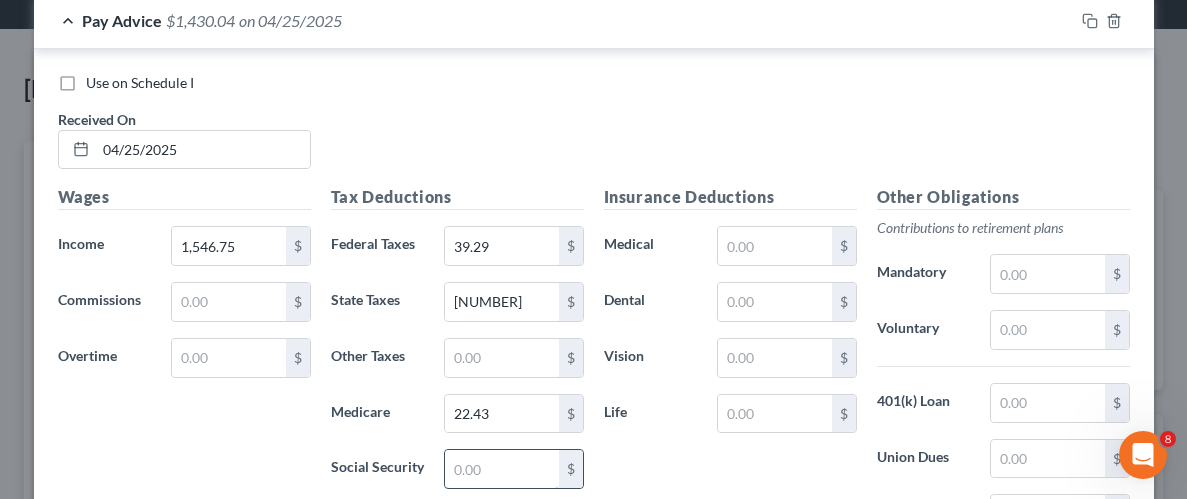 click at bounding box center [501, 469] 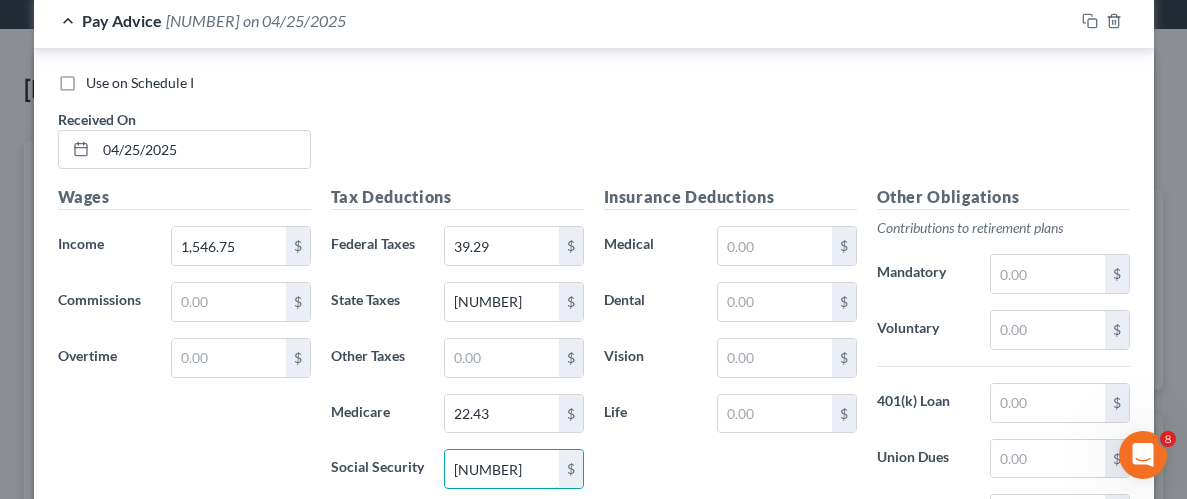 type on "[NUMBER]" 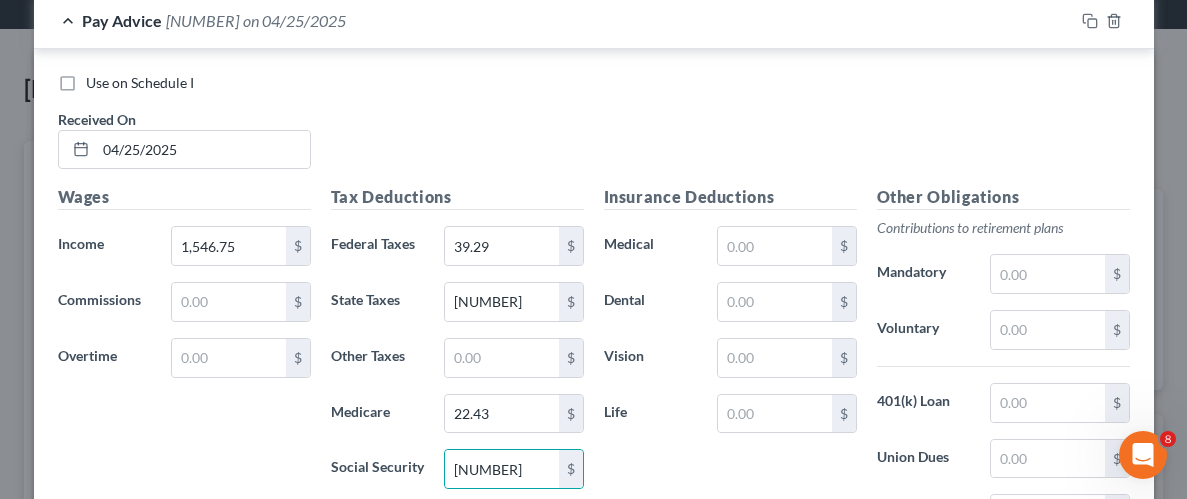 click on "Insurance Deductions Medical $ Dental $ Vision $ Life $" at bounding box center [730, 395] 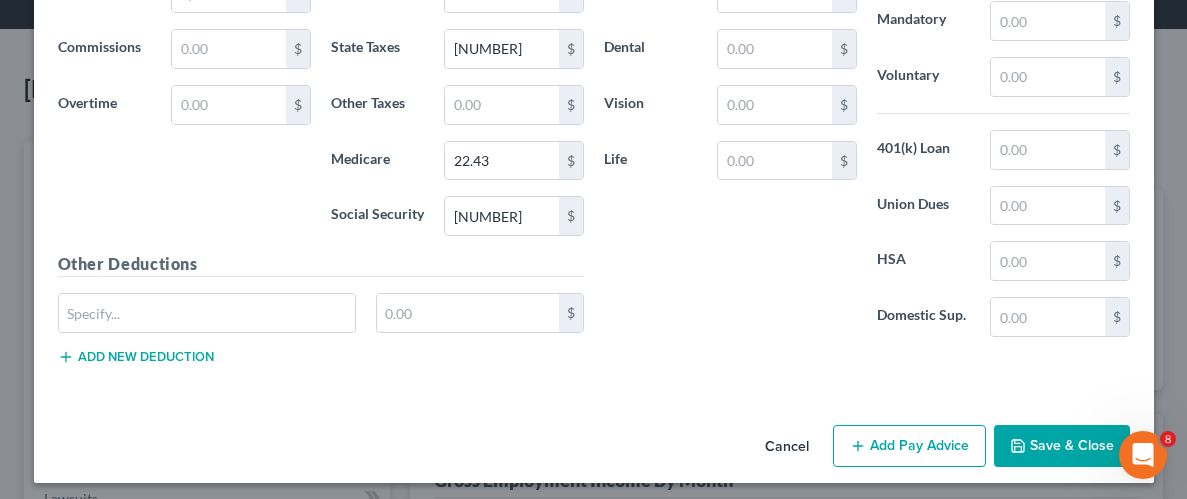 scroll, scrollTop: 1098, scrollLeft: 0, axis: vertical 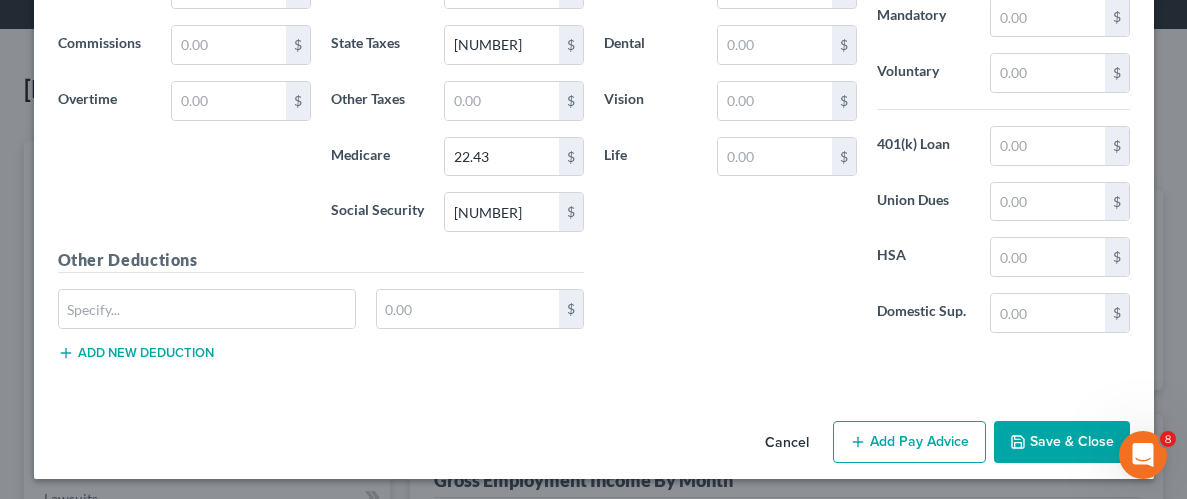 click on "Save & Close" at bounding box center (1062, 442) 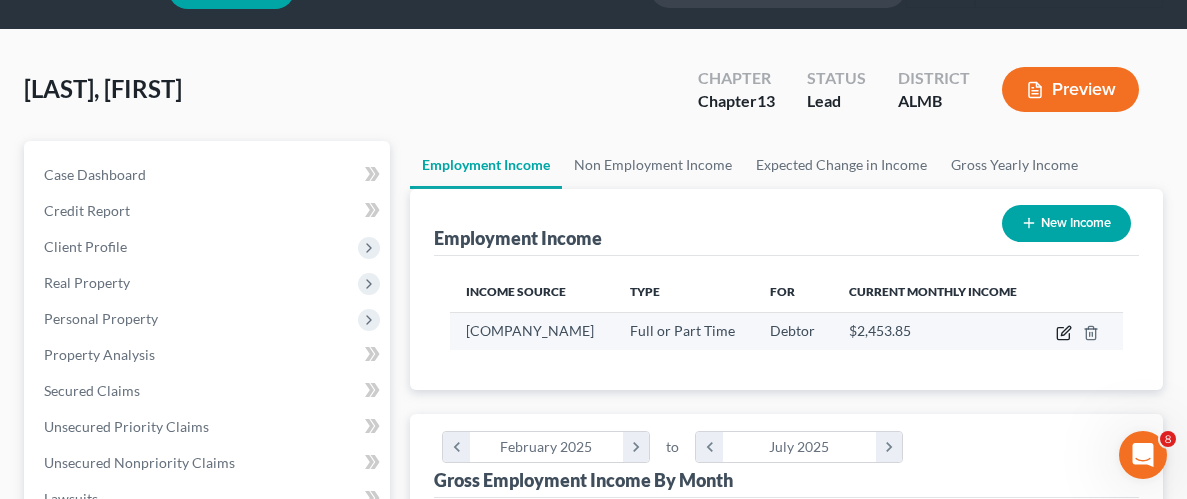 click 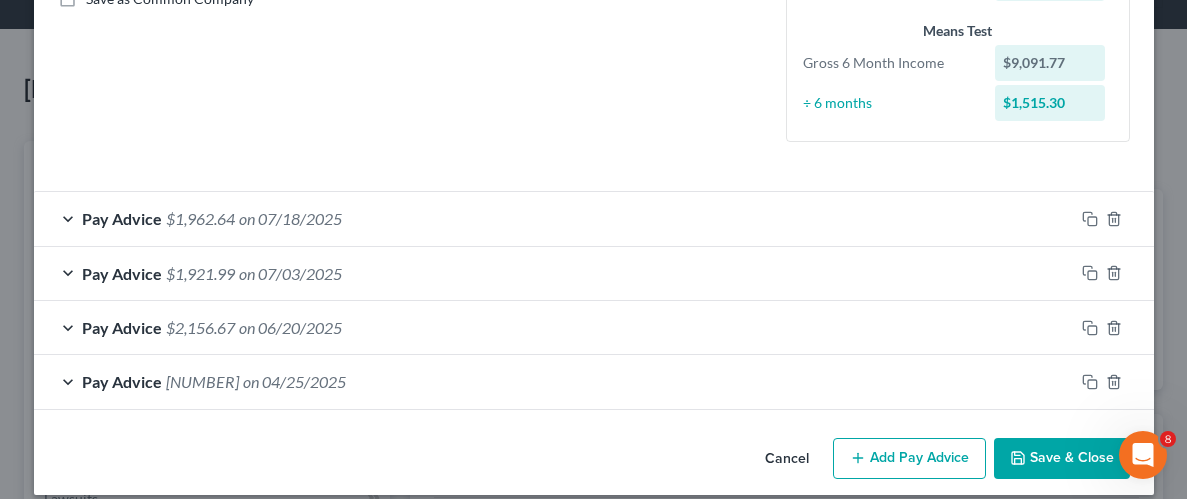 scroll, scrollTop: 484, scrollLeft: 0, axis: vertical 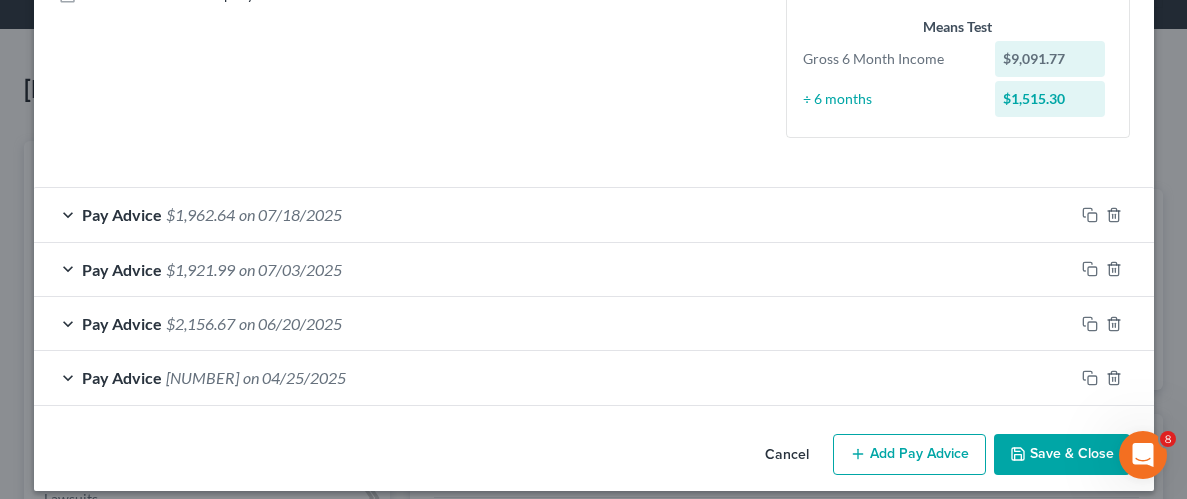 click on "Add Pay Advice" at bounding box center (909, 455) 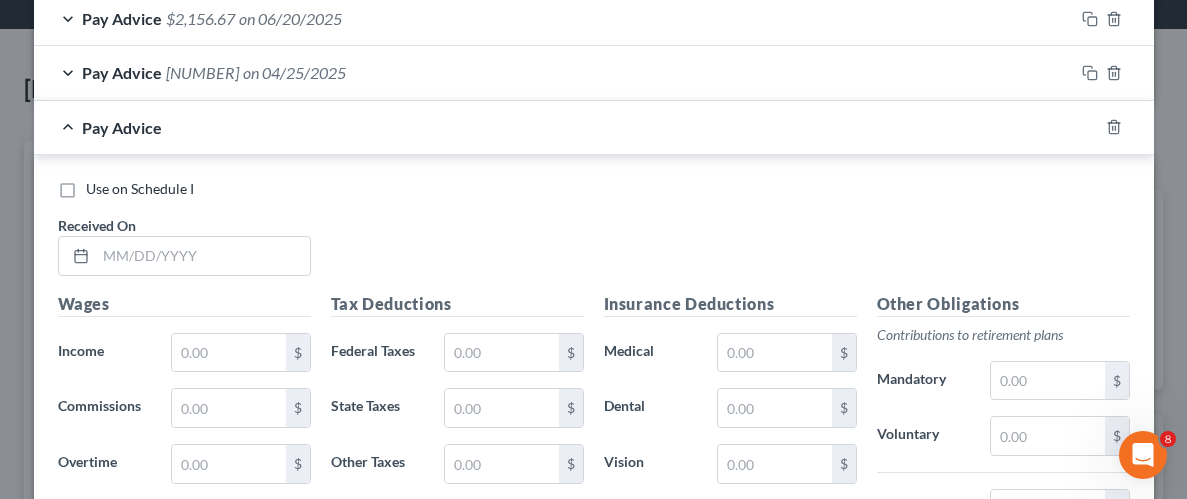 scroll, scrollTop: 793, scrollLeft: 0, axis: vertical 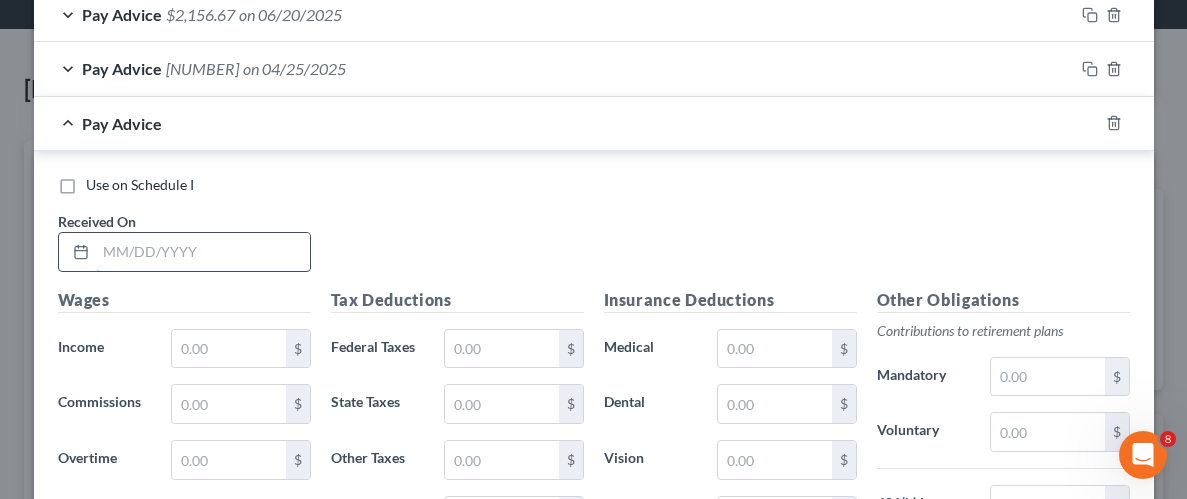 click at bounding box center (203, 252) 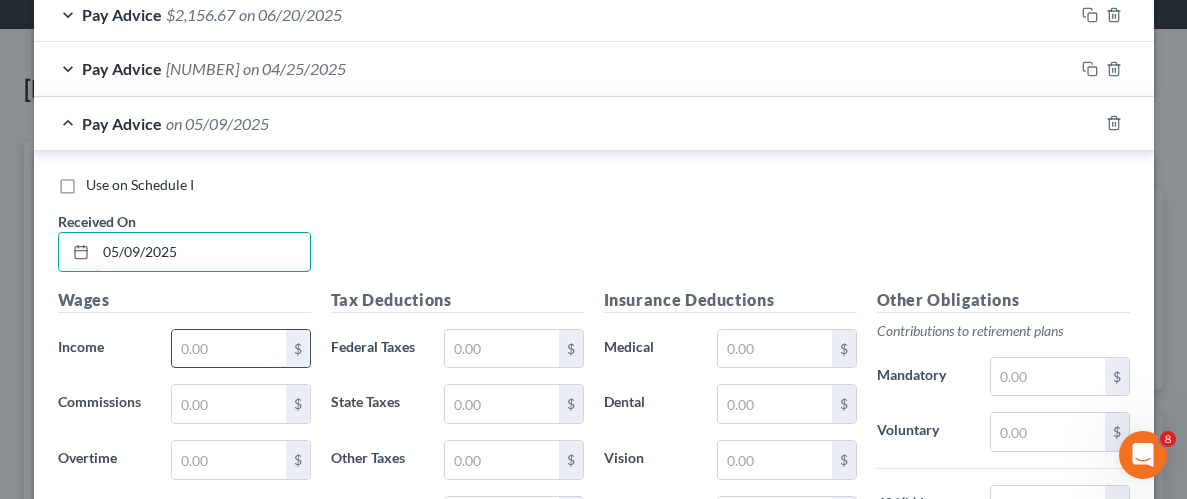 type on "05/09/2025" 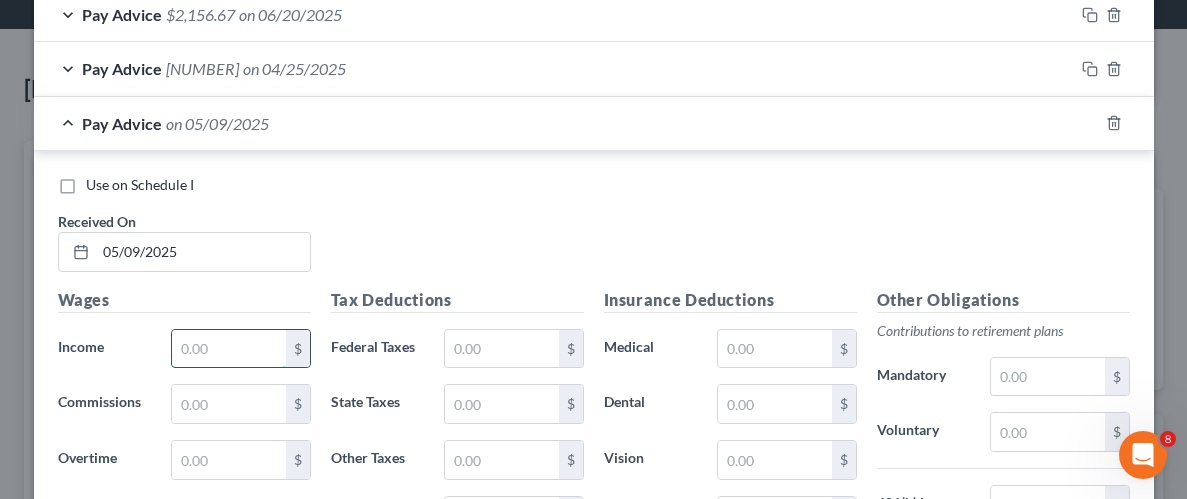 click at bounding box center (228, 349) 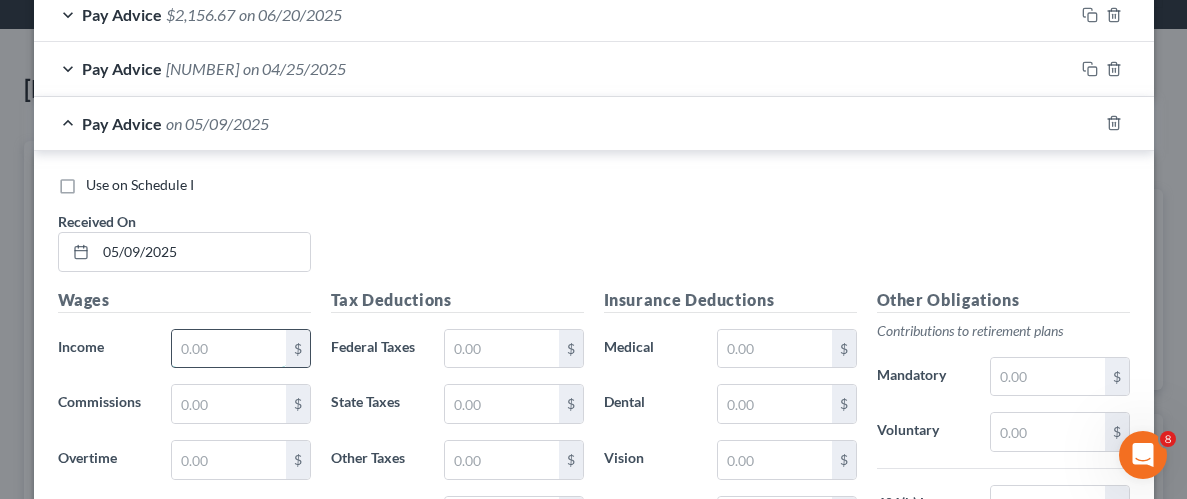 type on "5" 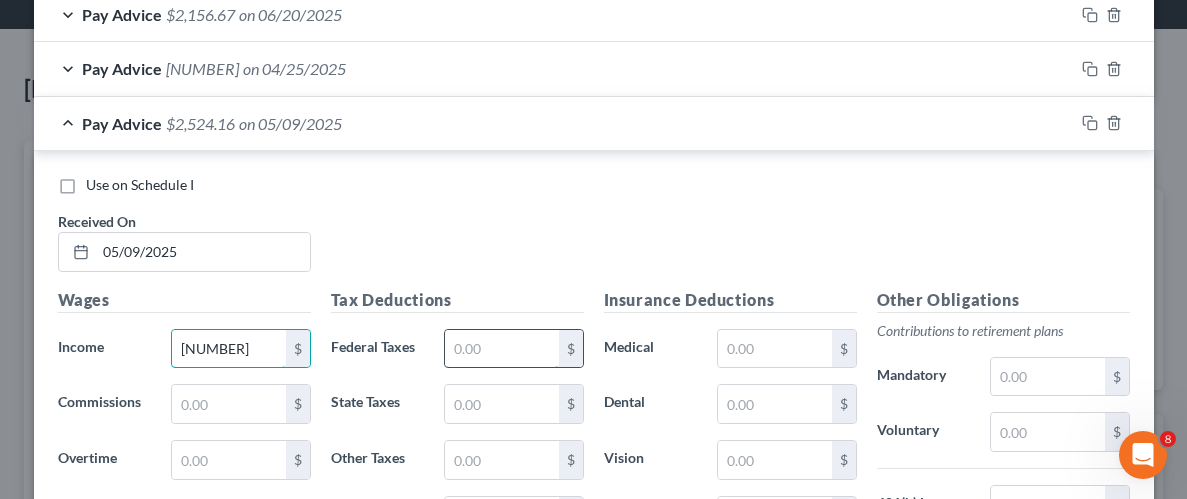 type on "[NUMBER]" 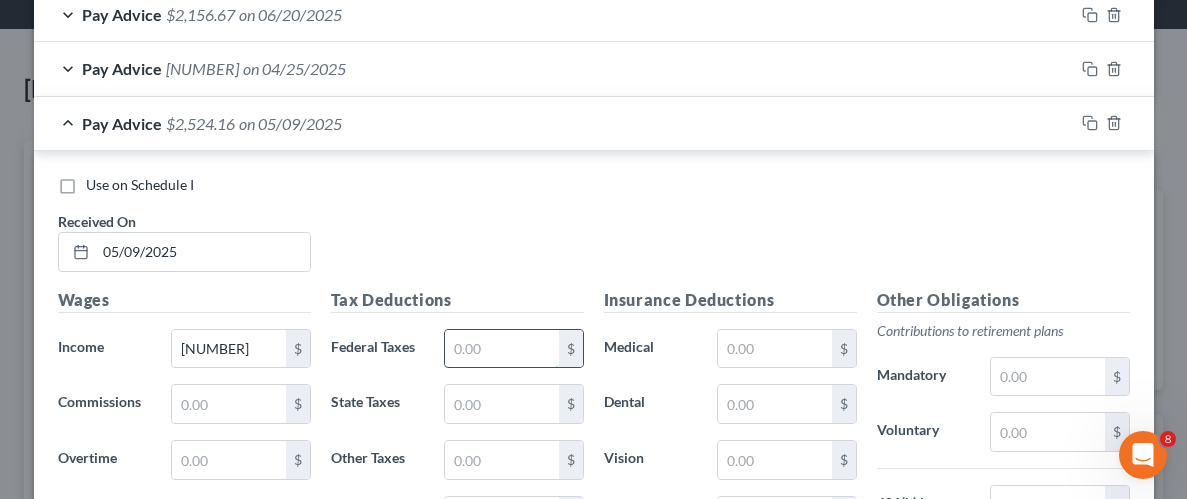 click at bounding box center (501, 349) 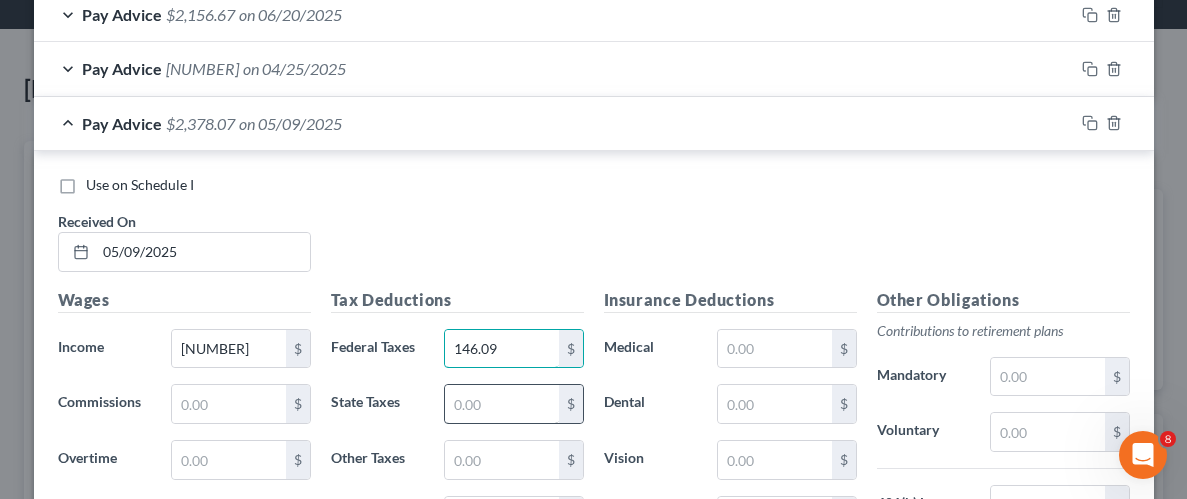 type on "146.09" 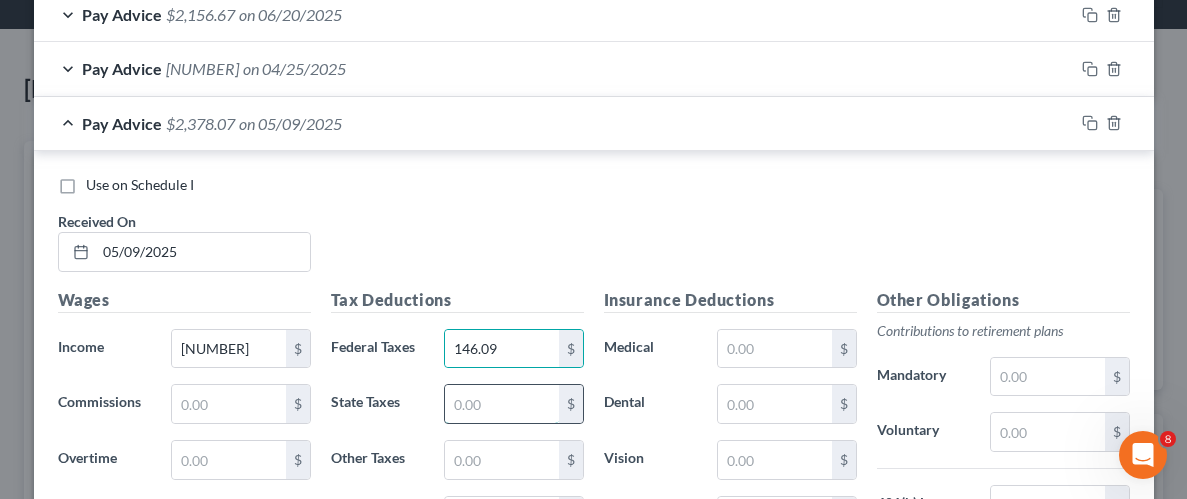 click at bounding box center (501, 404) 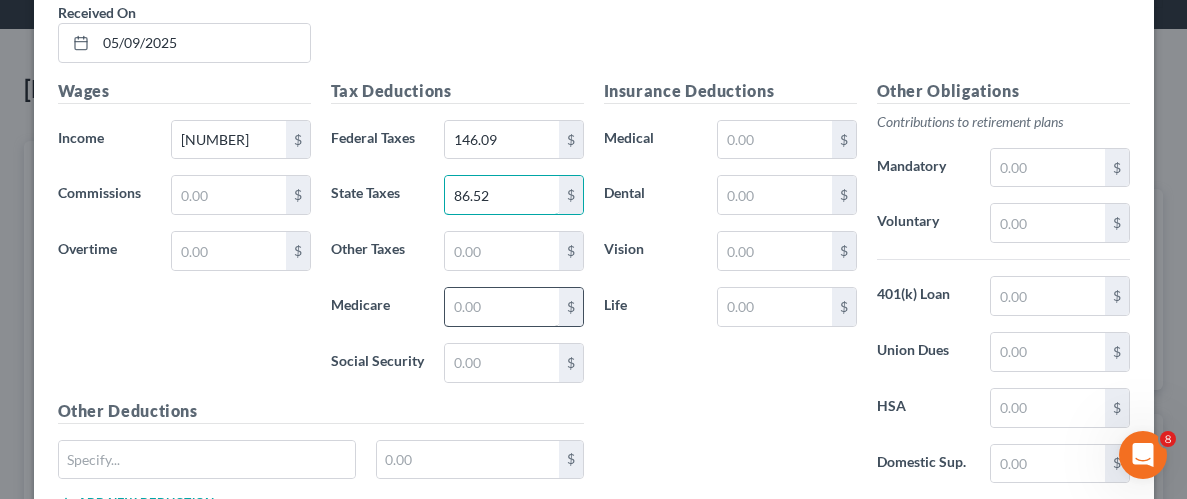 scroll, scrollTop: 1016, scrollLeft: 0, axis: vertical 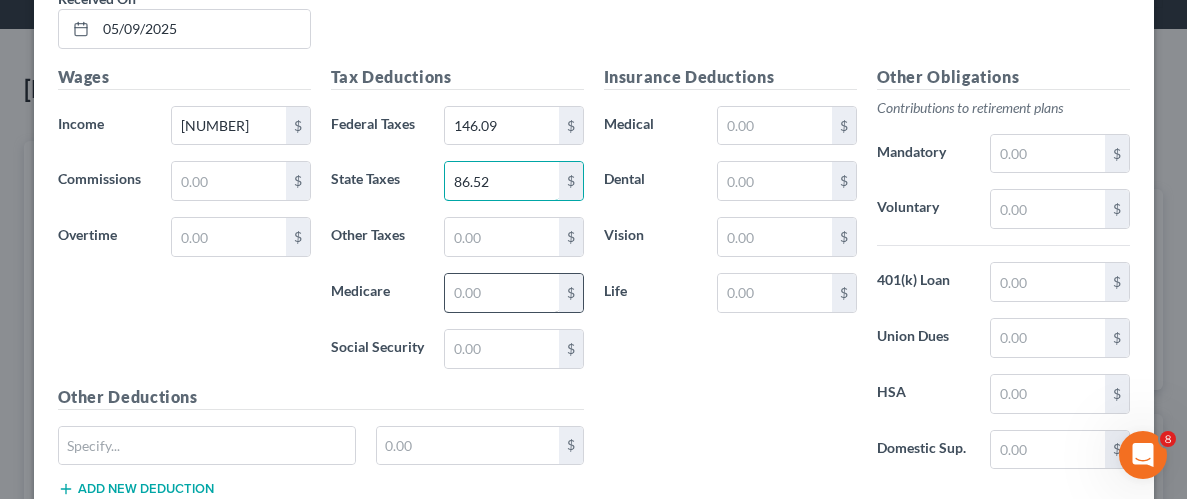 type on "86.52" 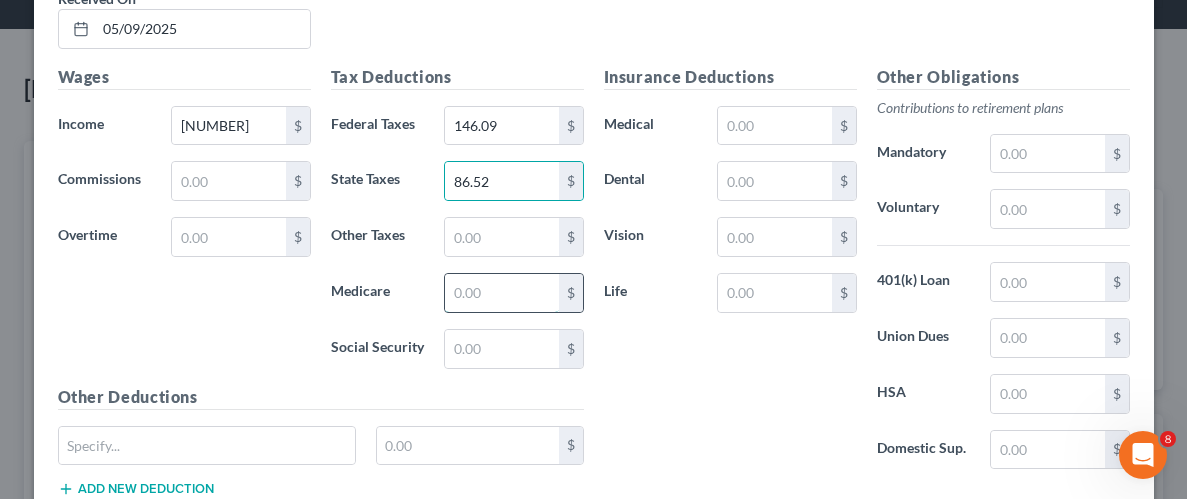 click at bounding box center [501, 293] 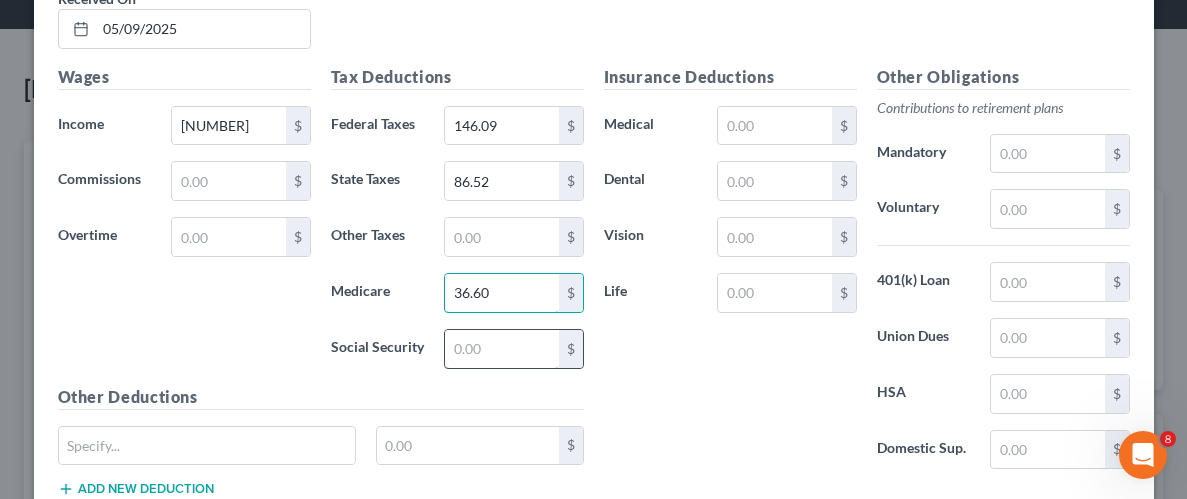 type on "36.60" 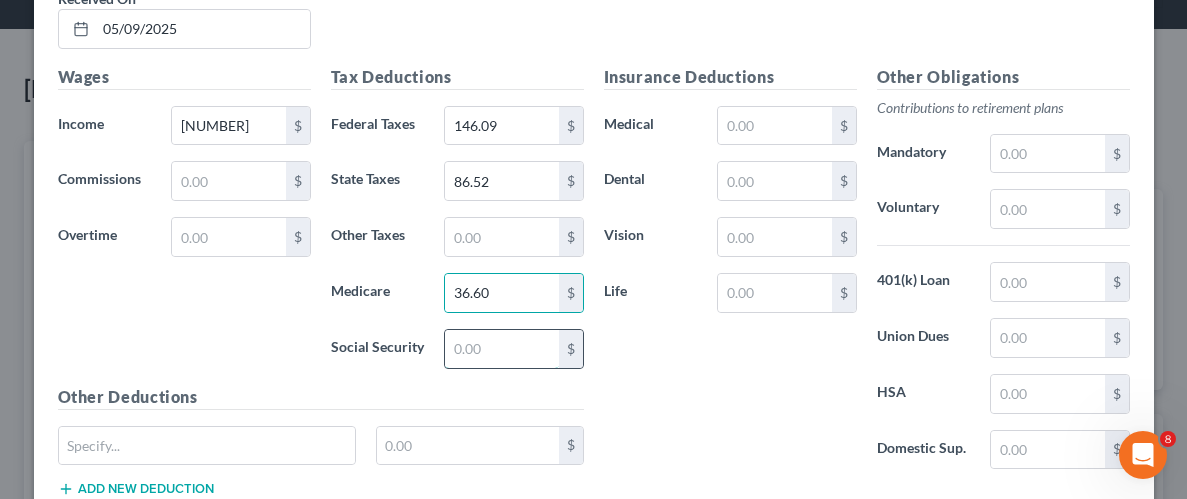 click at bounding box center [501, 349] 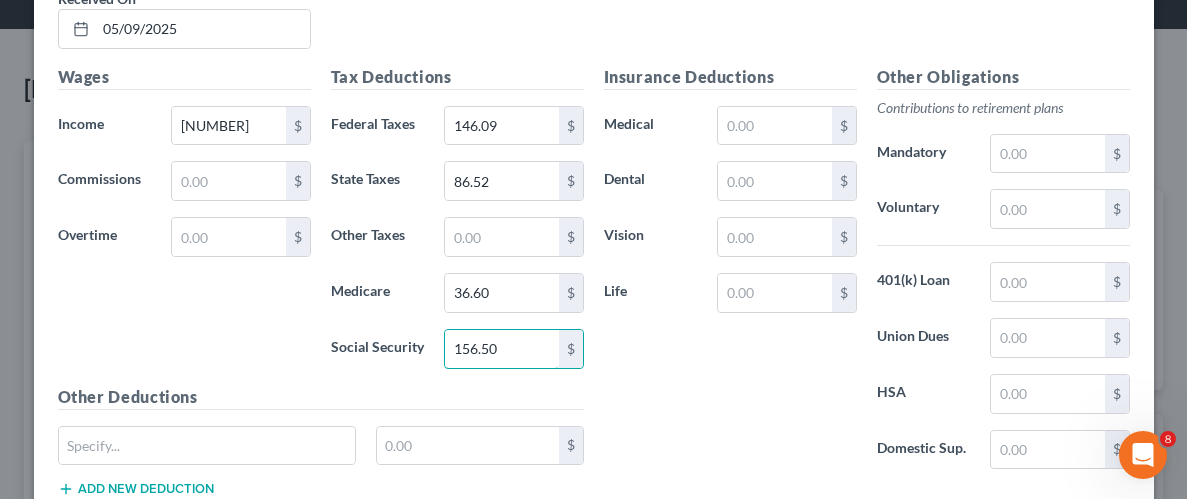 type on "156.50" 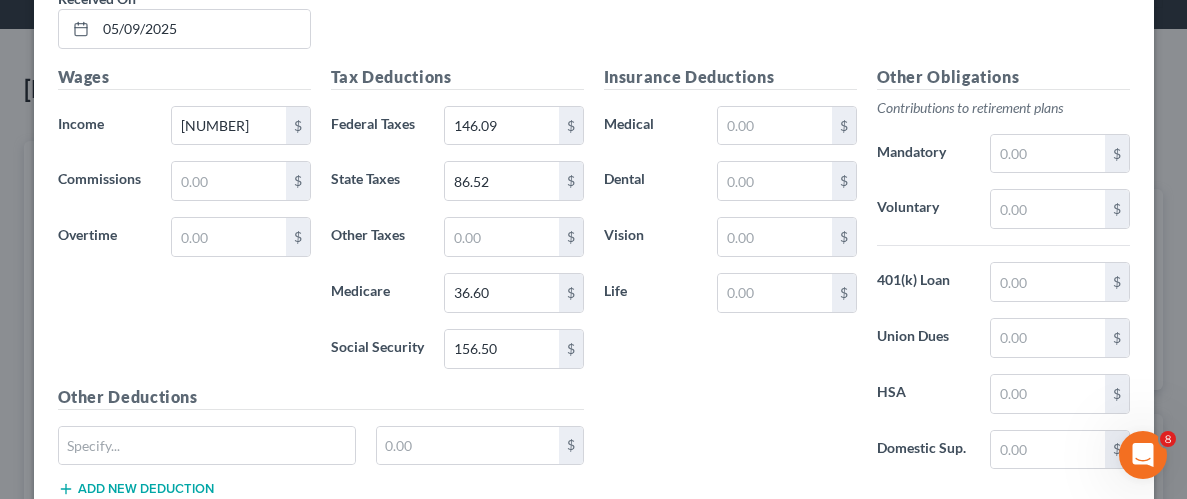 click on "Insurance Deductions Medical $ Dental $ Vision $ Life $" at bounding box center [730, 275] 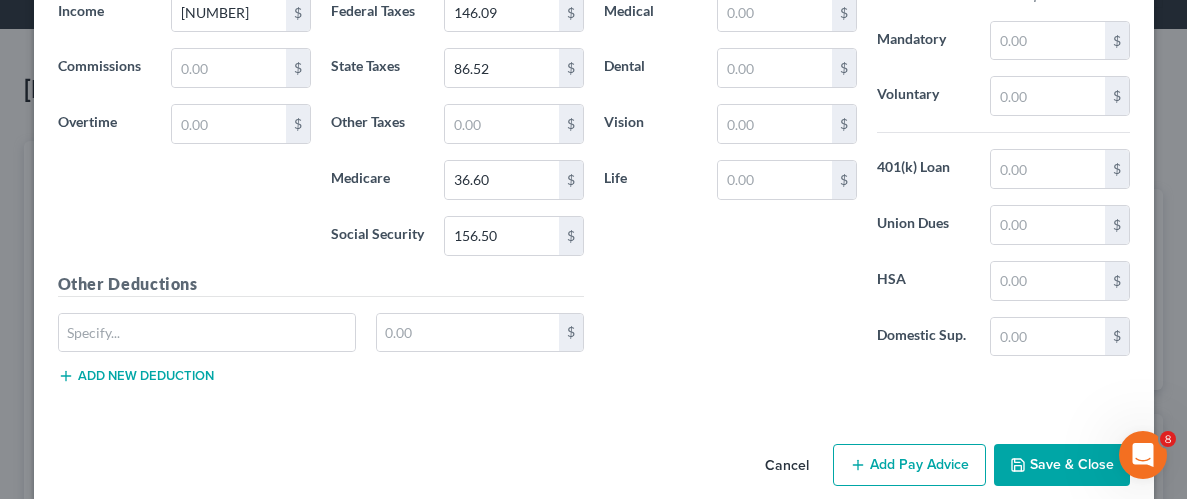 scroll, scrollTop: 1152, scrollLeft: 0, axis: vertical 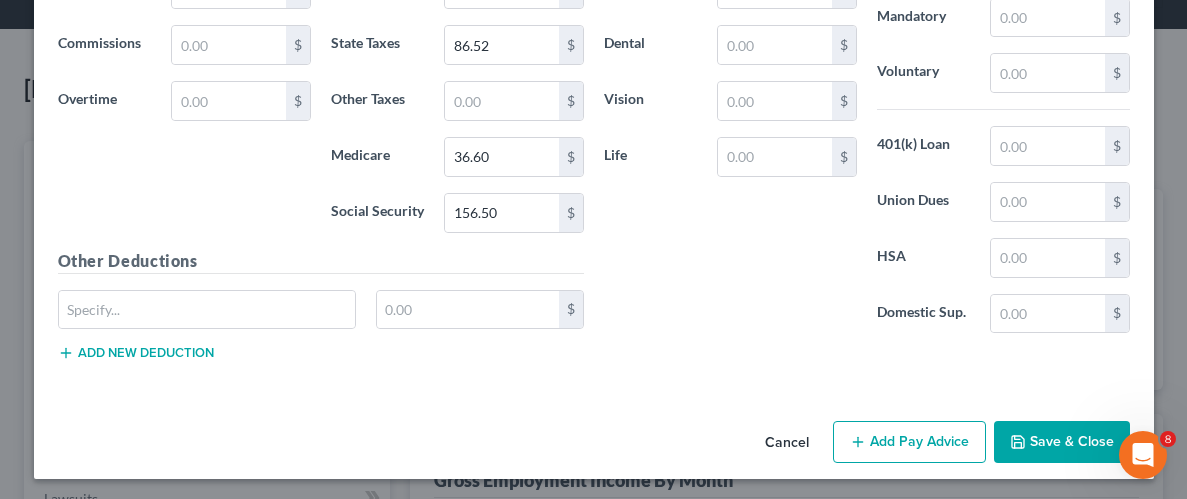 click on "Save & Close" at bounding box center (1062, 442) 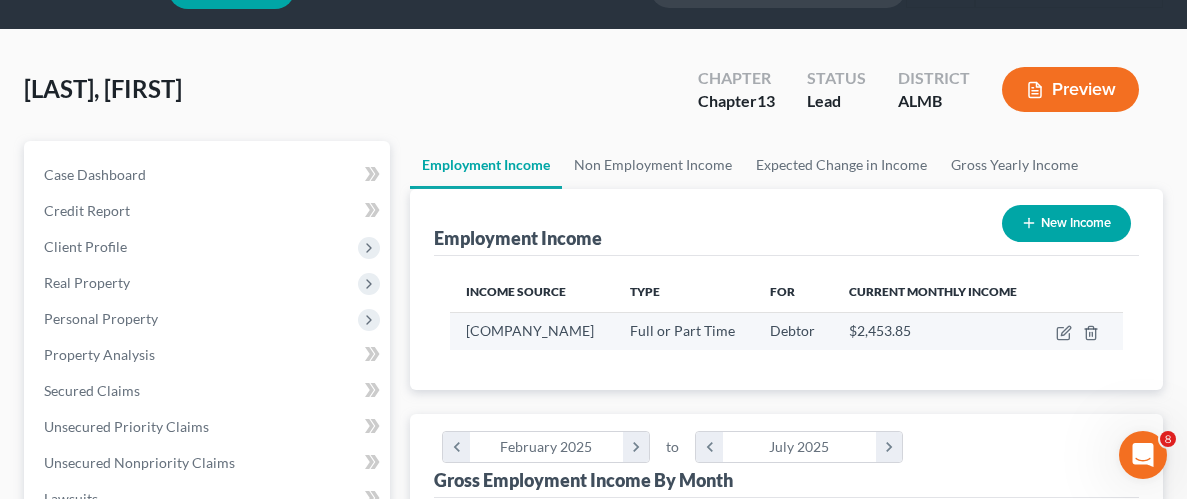 click at bounding box center [1080, 331] 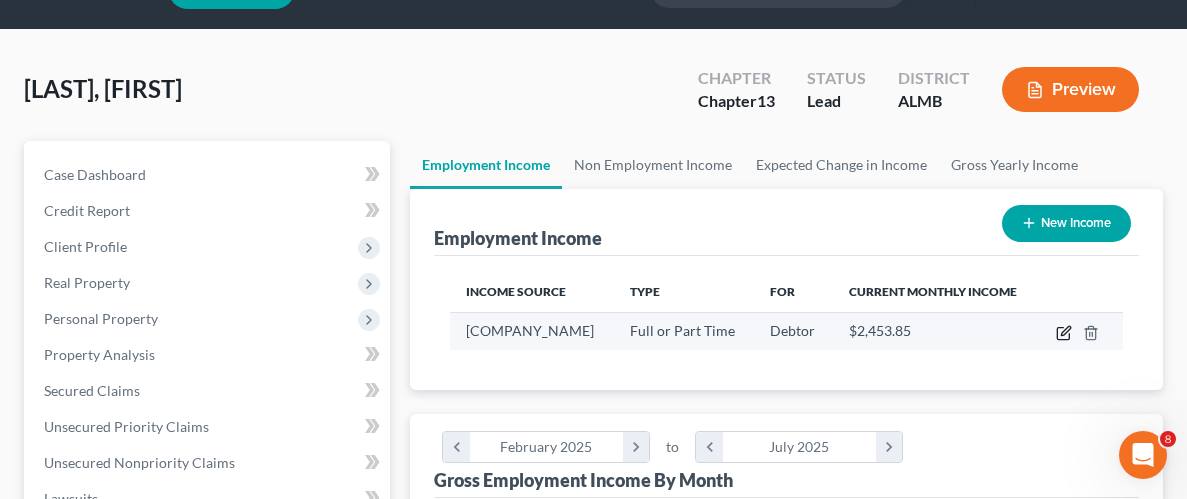 click 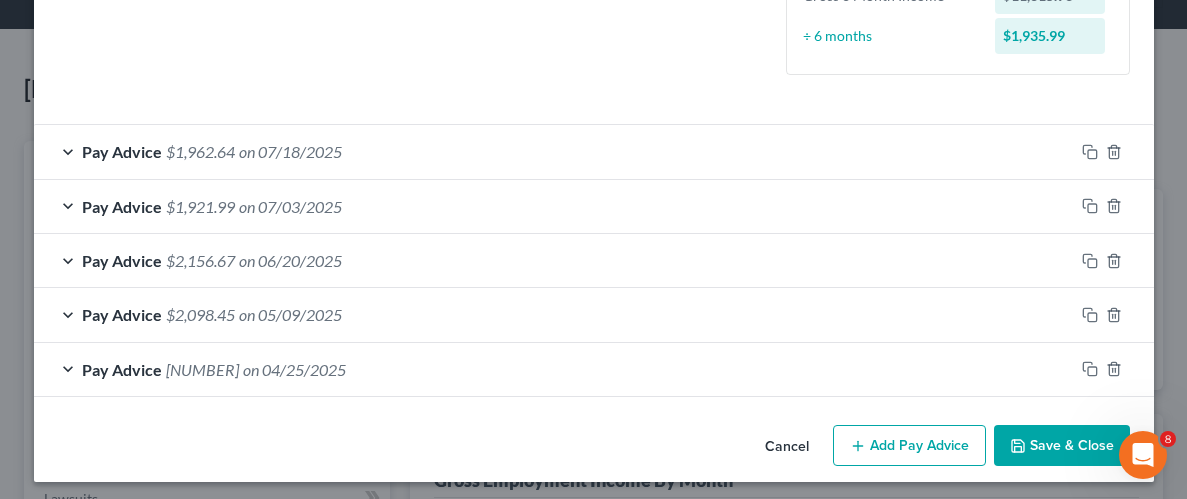 scroll, scrollTop: 552, scrollLeft: 0, axis: vertical 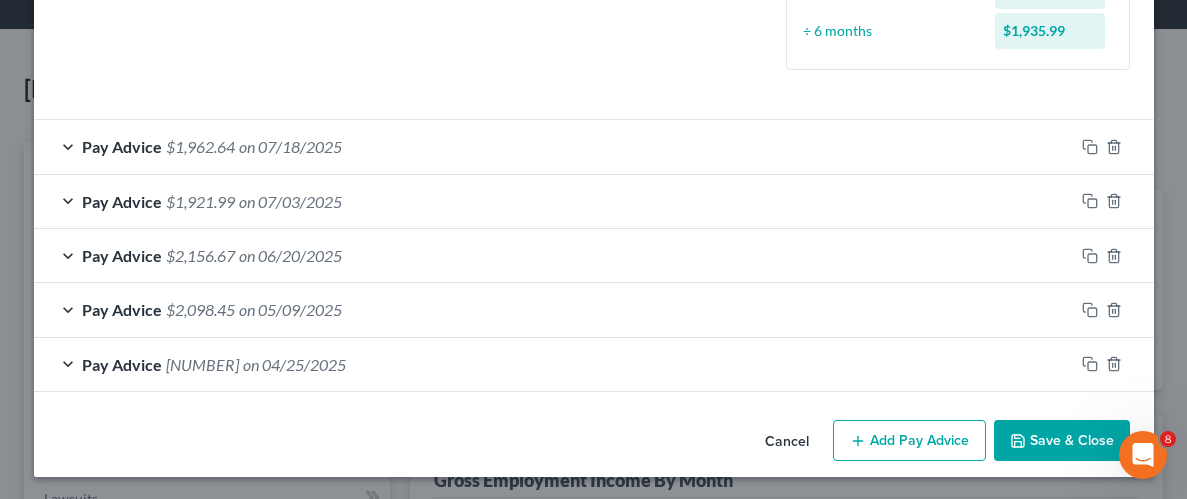 click on "Add Pay Advice" at bounding box center (909, 441) 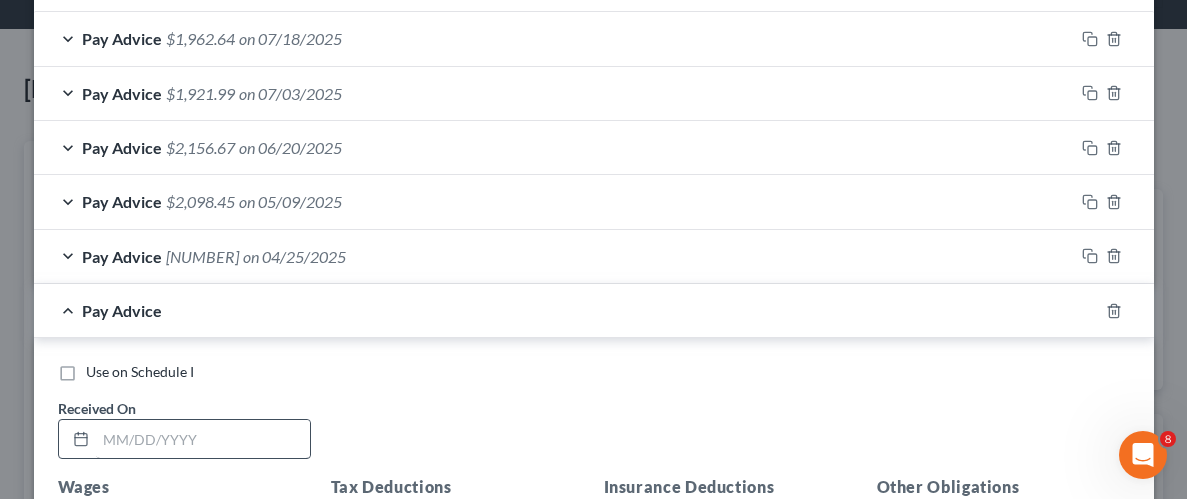 scroll, scrollTop: 717, scrollLeft: 0, axis: vertical 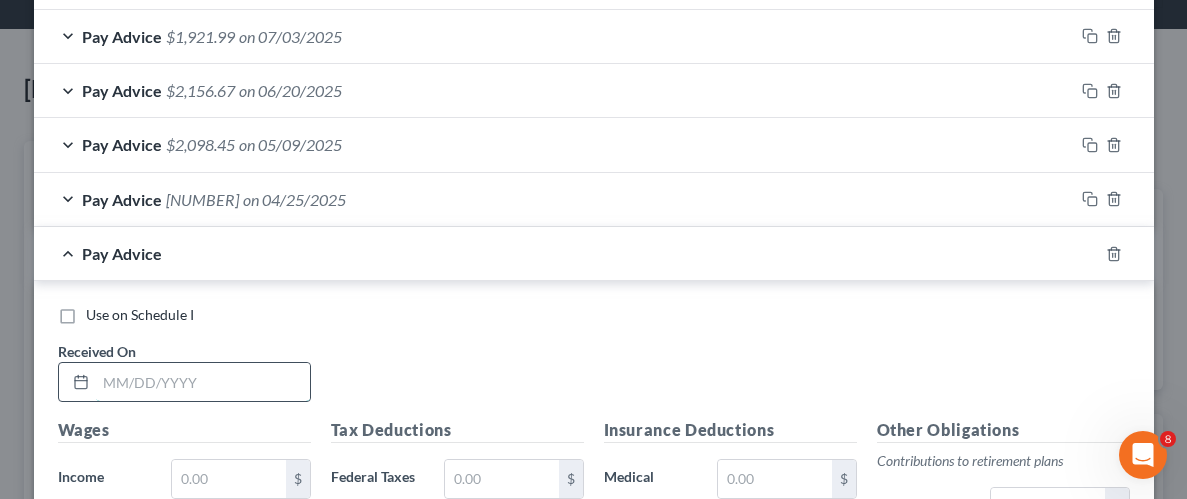 click at bounding box center (203, 382) 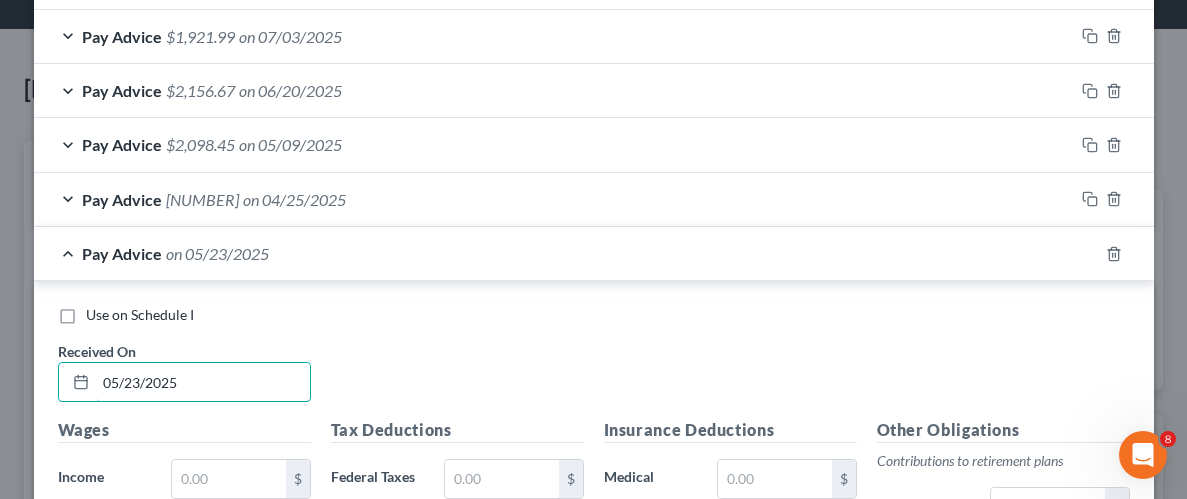type on "05/23/2025" 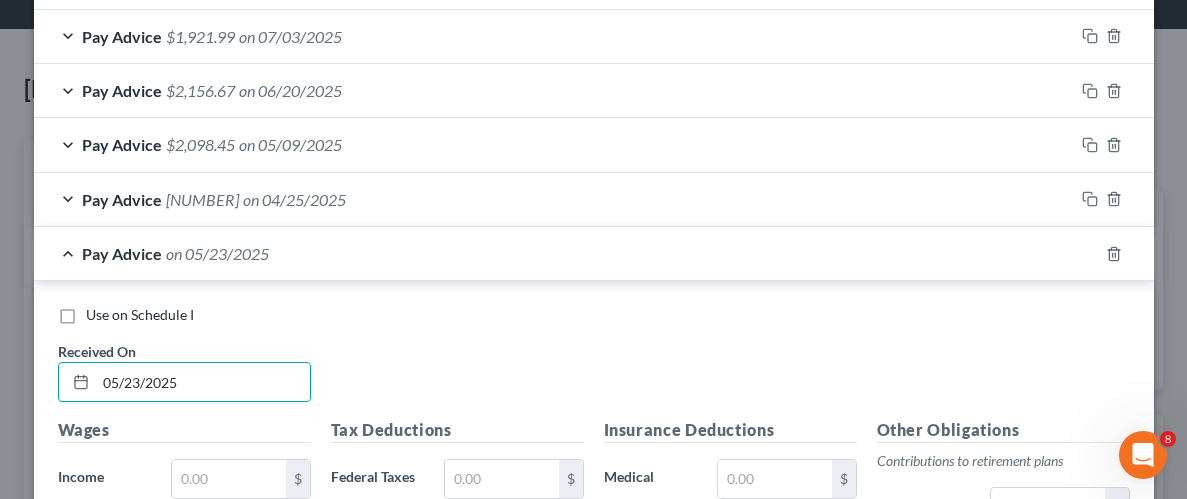 click on "Use on Schedule I
Received On
*
[MM]/[DD]/[YYYY]" at bounding box center (594, 361) 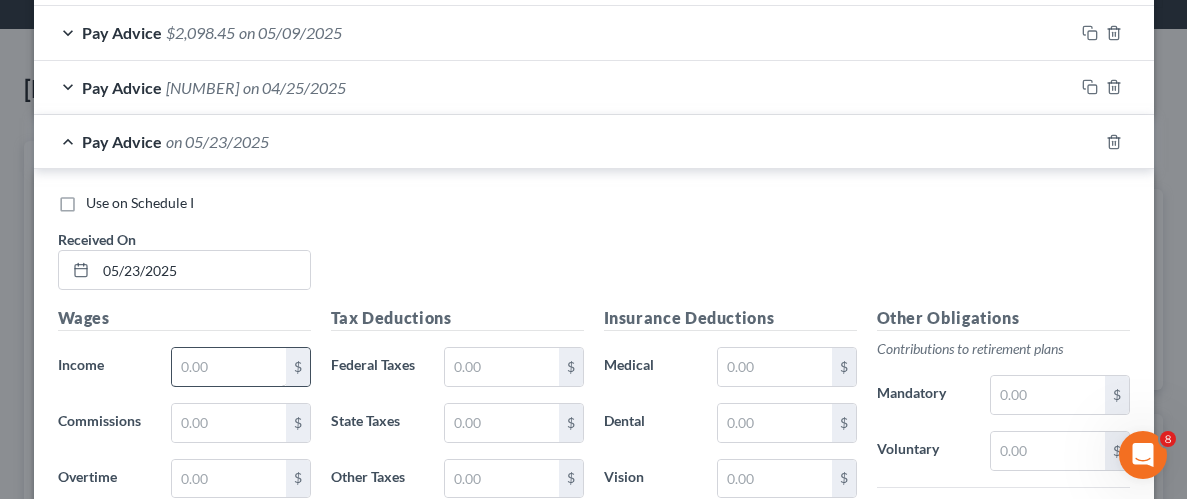 scroll, scrollTop: 835, scrollLeft: 0, axis: vertical 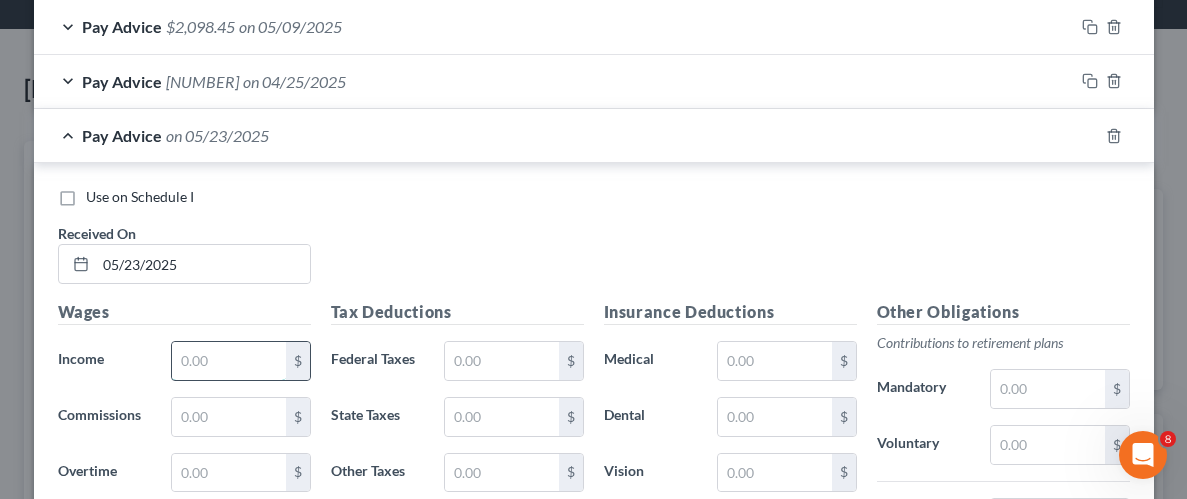click at bounding box center (228, 361) 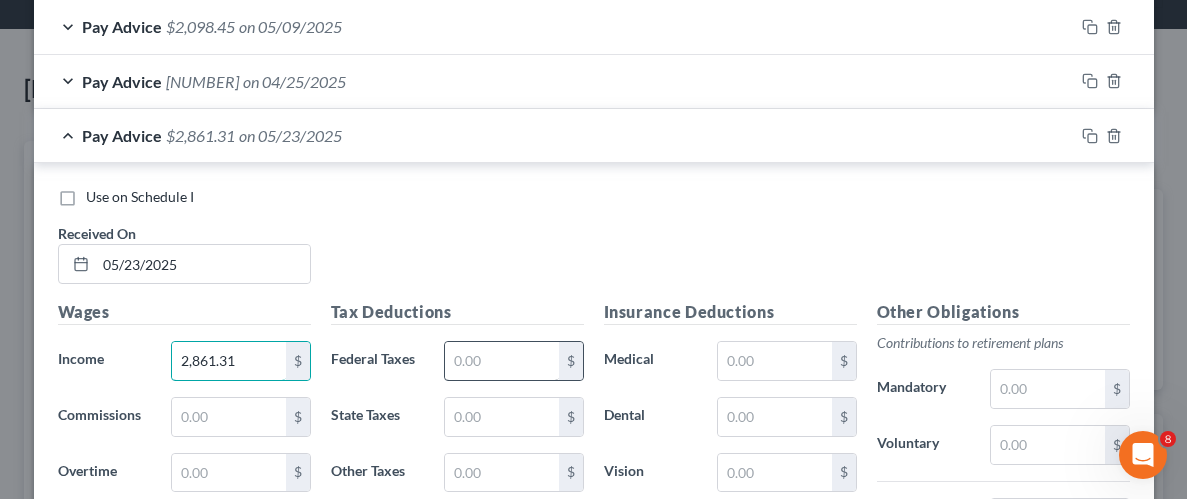 type on "2,861.31" 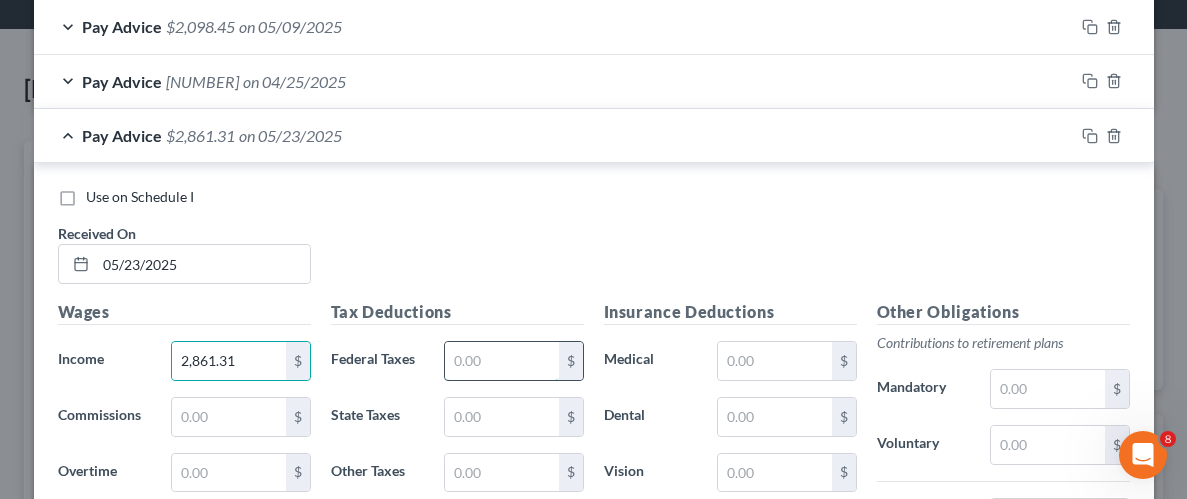 click at bounding box center [501, 361] 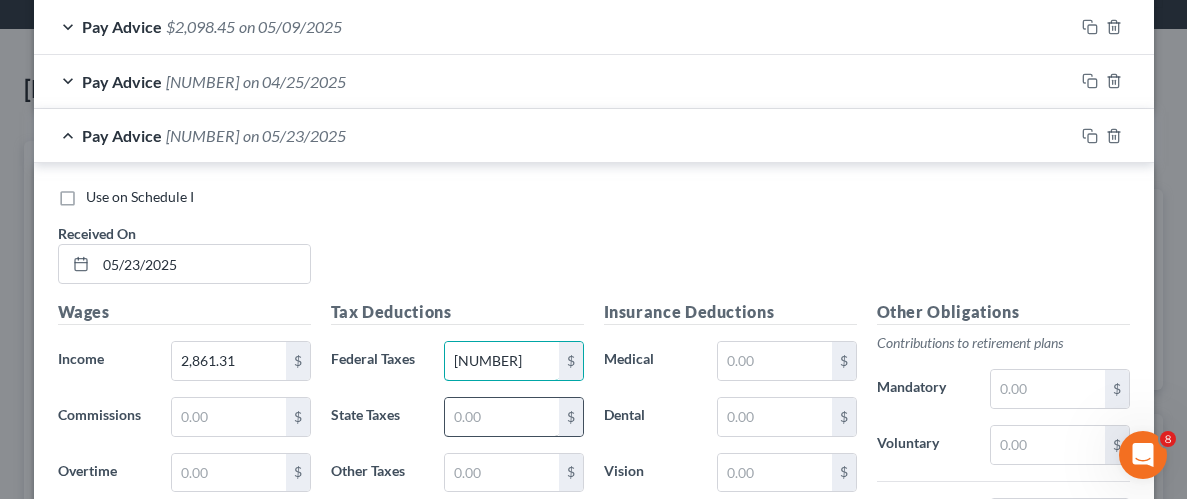 type on "[NUMBER]" 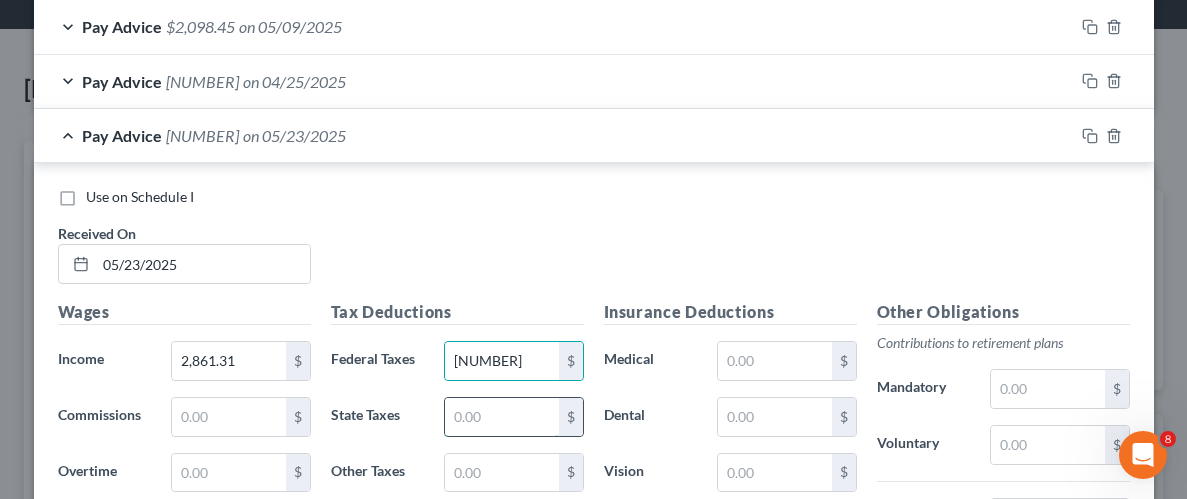 click at bounding box center [501, 417] 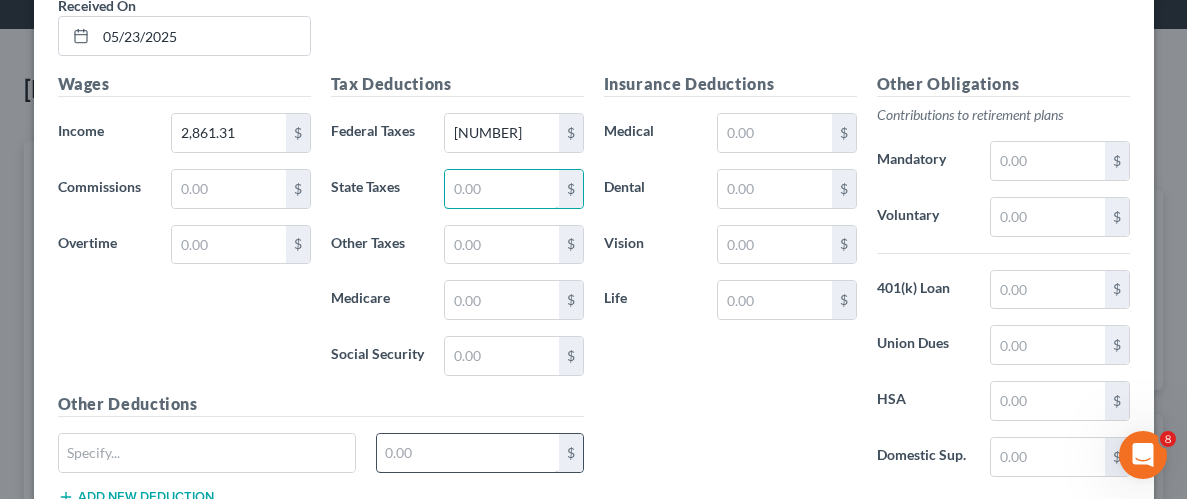 scroll, scrollTop: 1145, scrollLeft: 0, axis: vertical 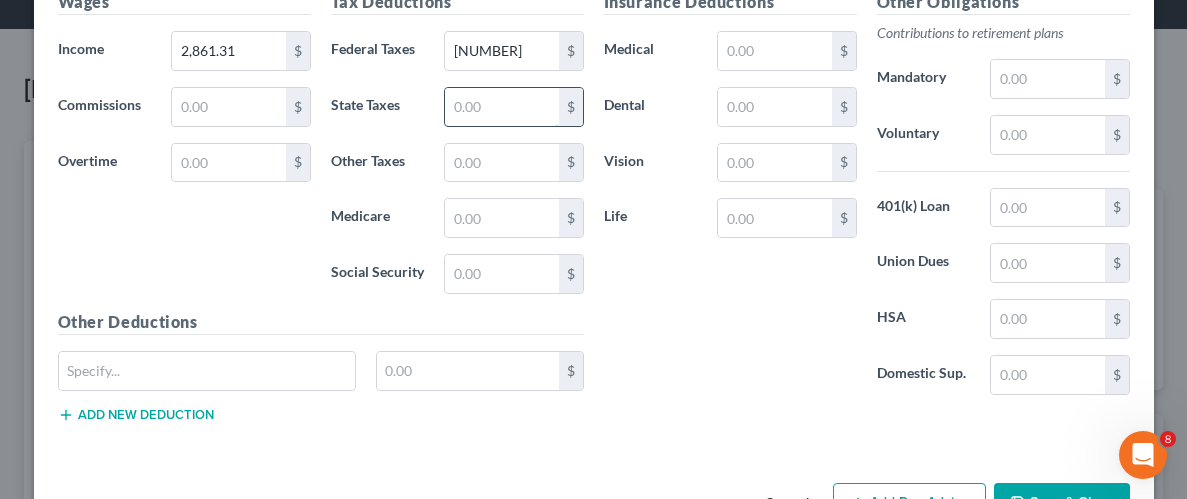 click at bounding box center (501, 107) 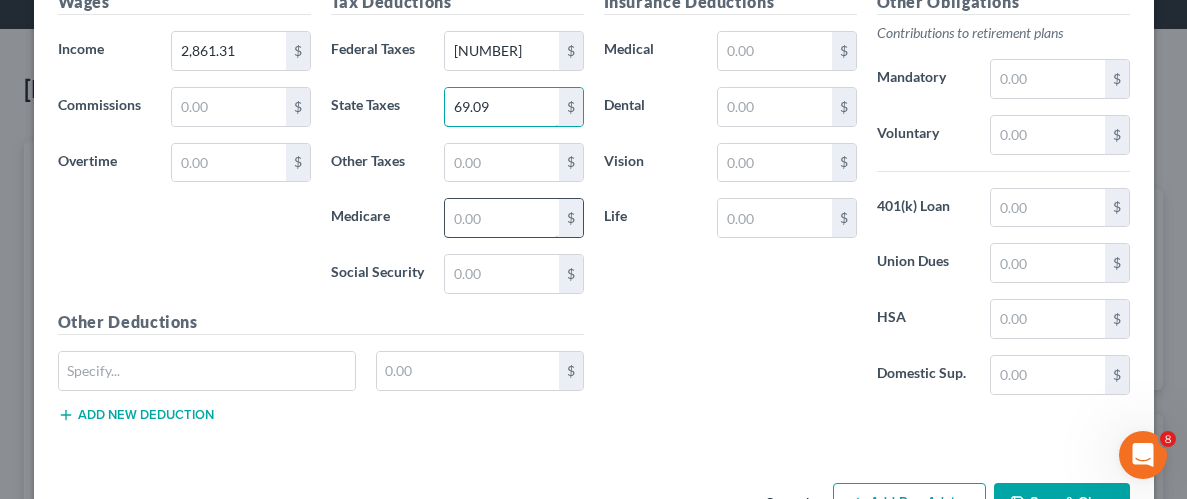 type on "69.09" 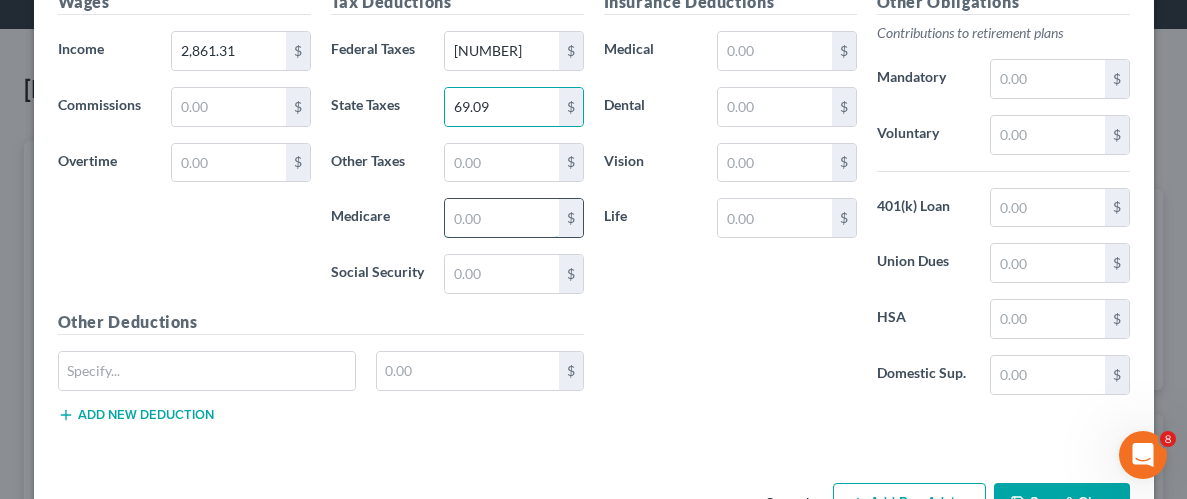 click at bounding box center (501, 218) 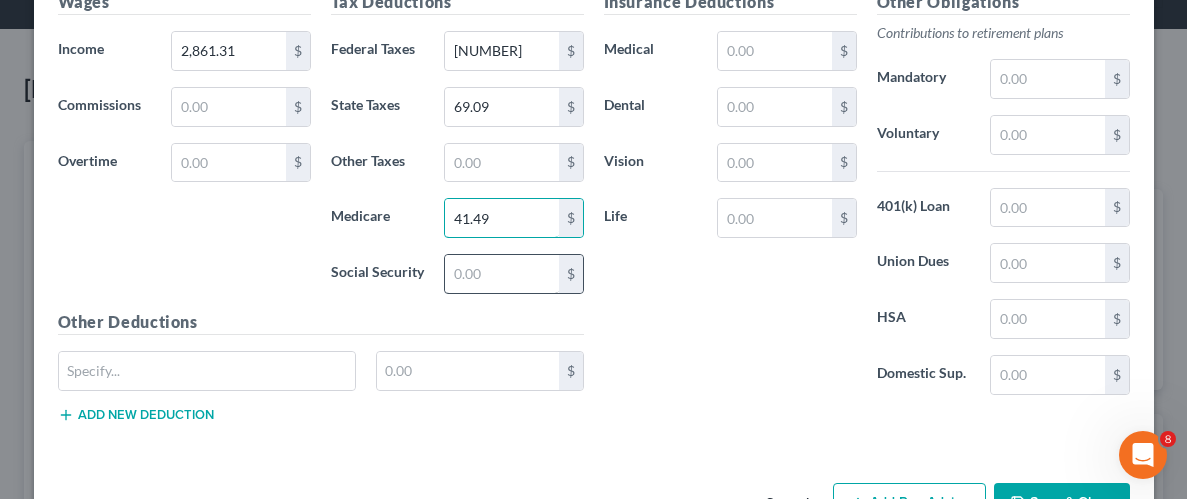 type on "41.49" 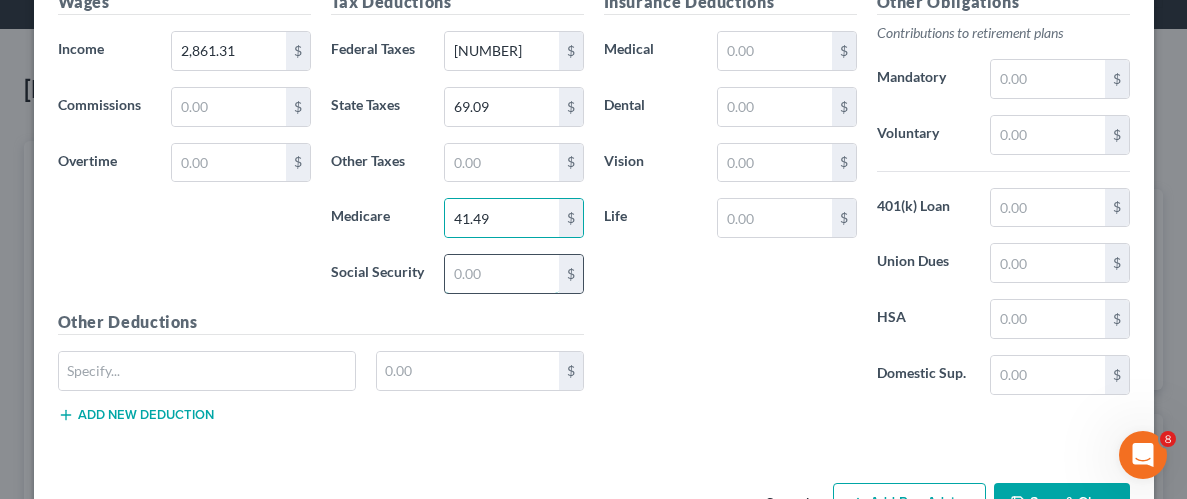 click at bounding box center (501, 274) 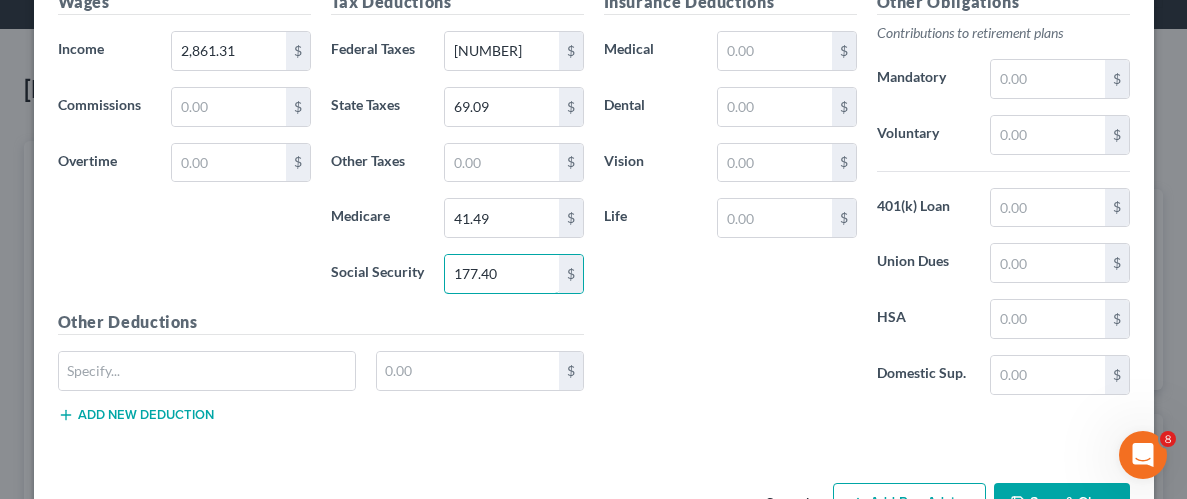 type on "177.40" 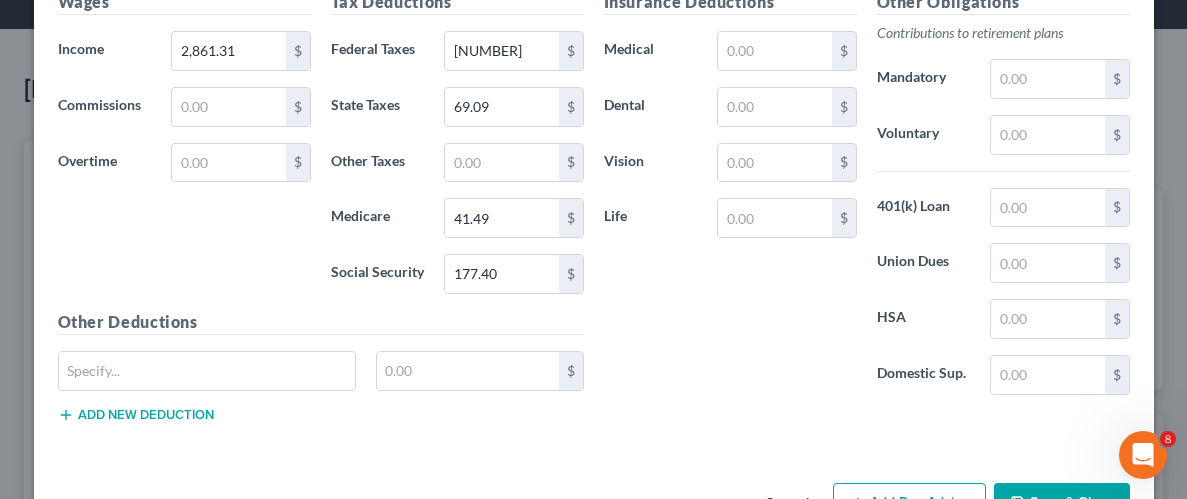 click on "Insurance Deductions Medical $ Dental $ Vision $ Life $" at bounding box center (730, 200) 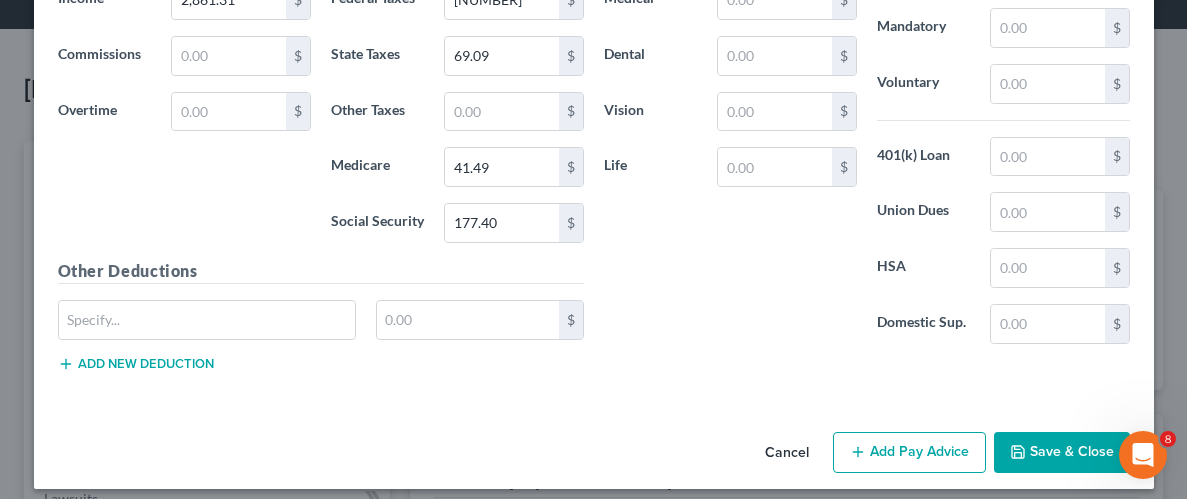 scroll, scrollTop: 1206, scrollLeft: 0, axis: vertical 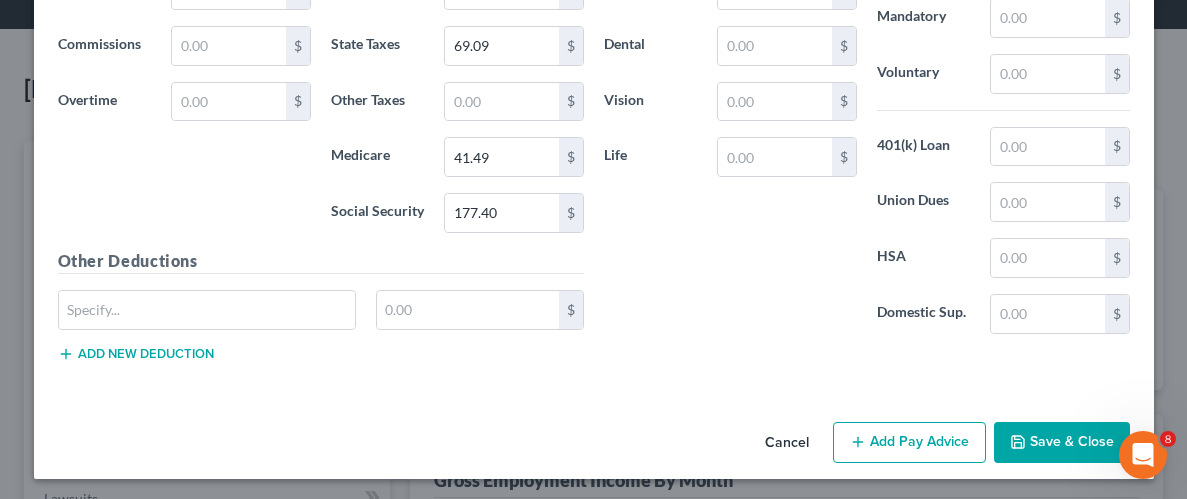 click on "Save & Close" at bounding box center [1062, 443] 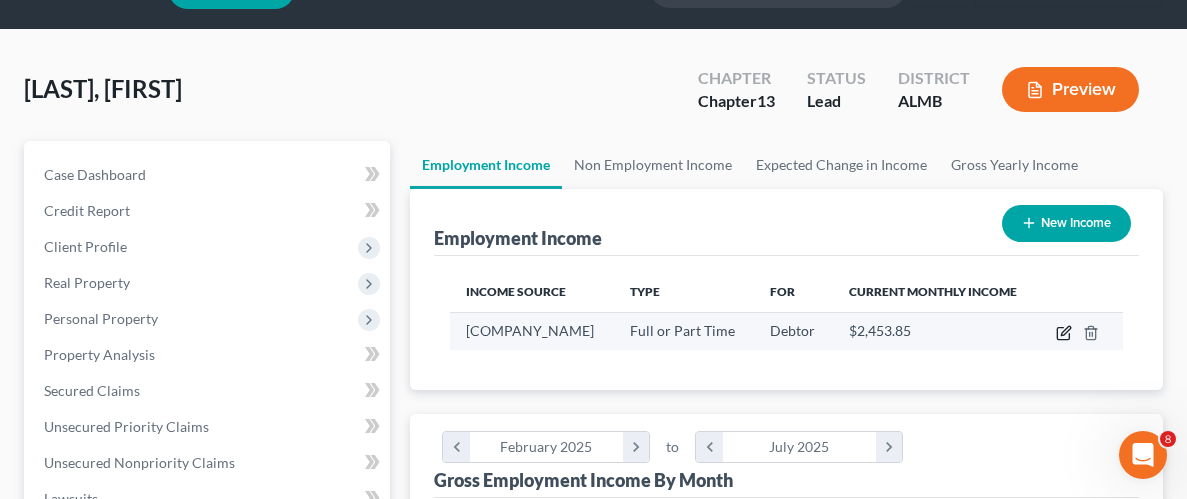 click 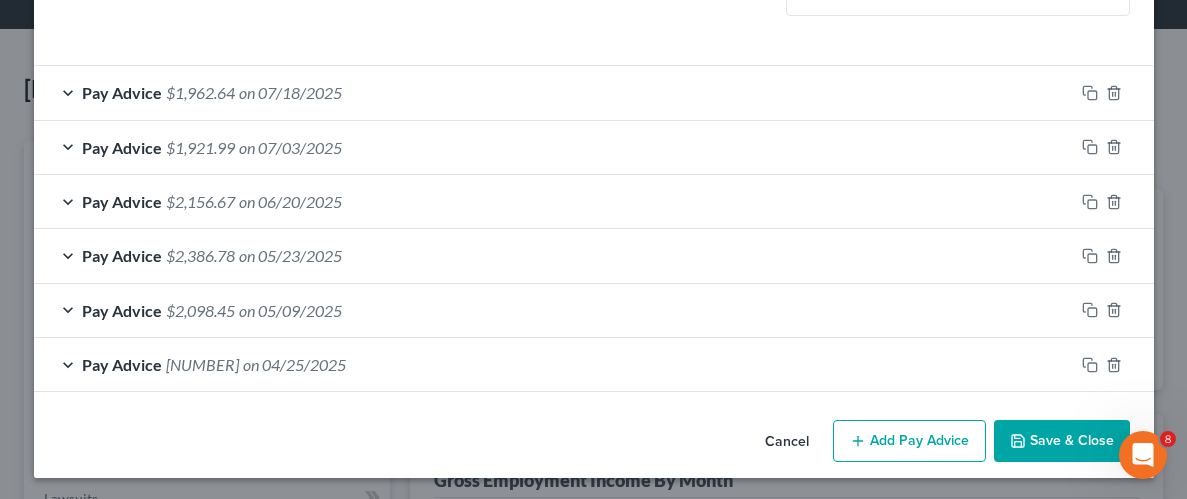 scroll, scrollTop: 607, scrollLeft: 0, axis: vertical 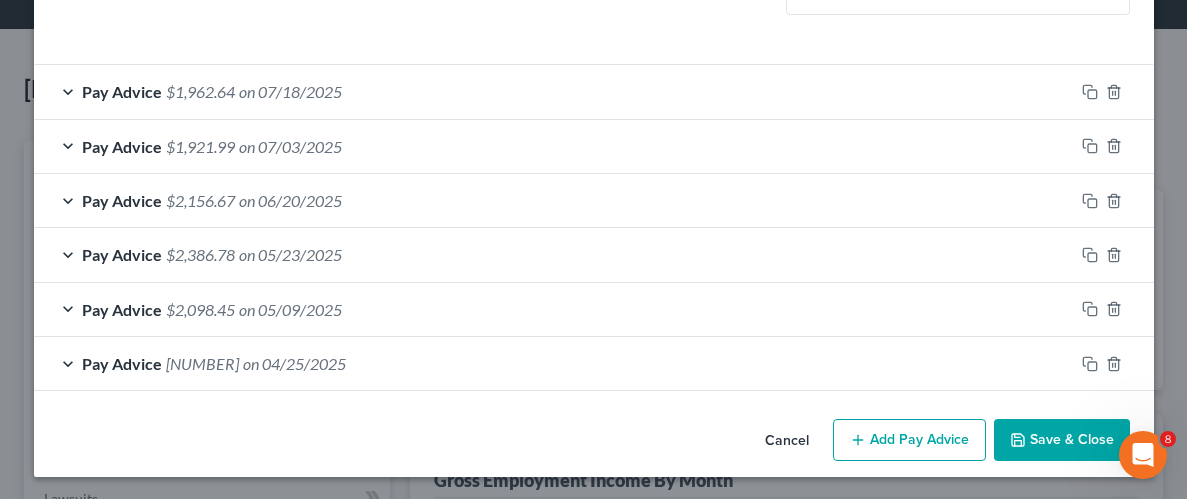 click on "Add Pay Advice" at bounding box center [909, 440] 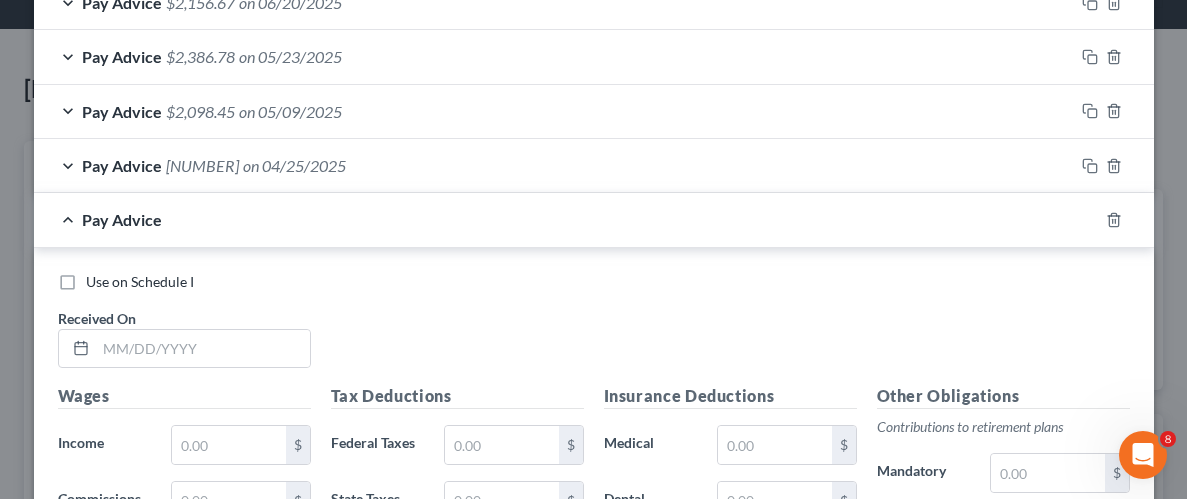 scroll, scrollTop: 819, scrollLeft: 0, axis: vertical 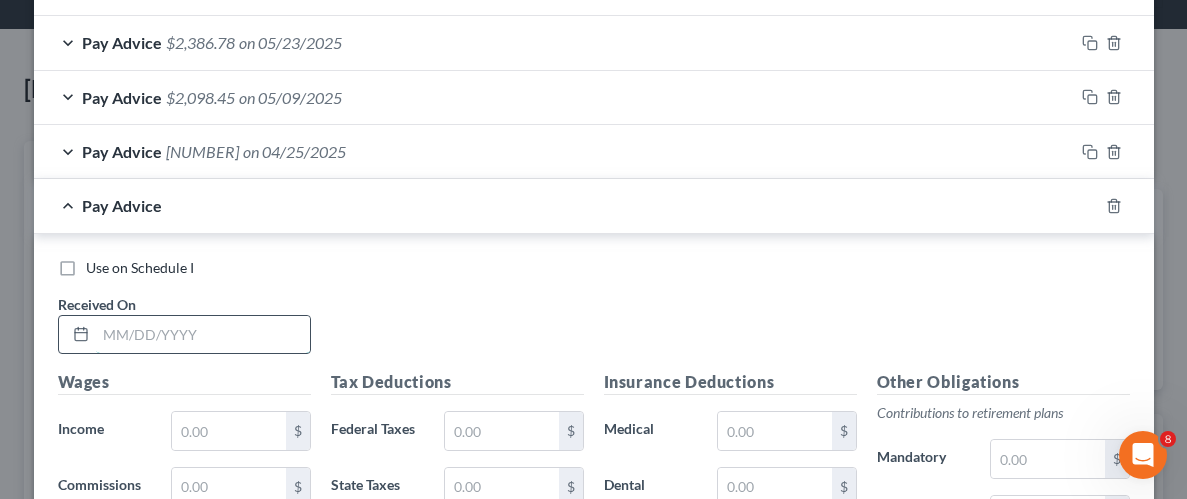 click at bounding box center [203, 335] 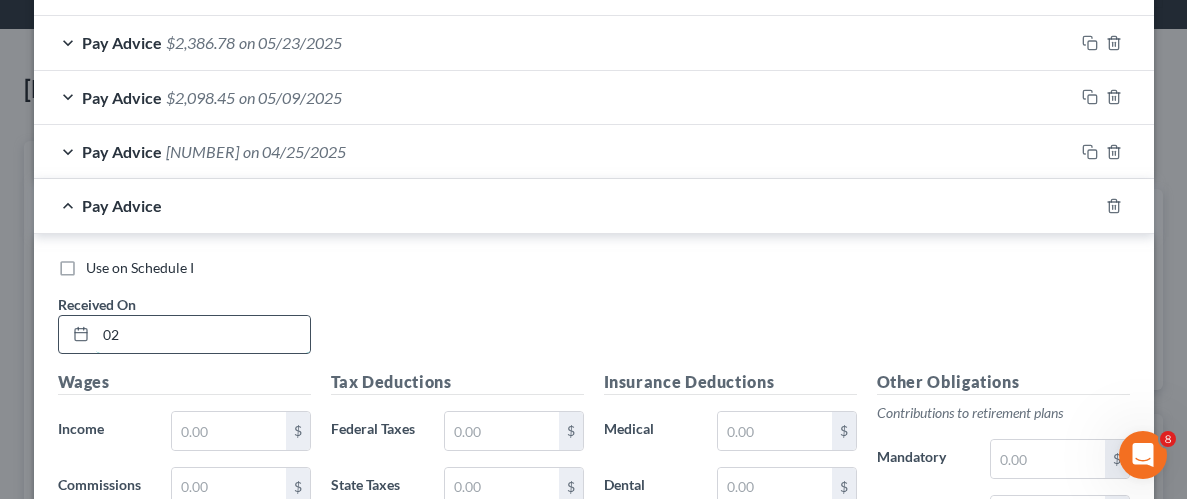 type on "0" 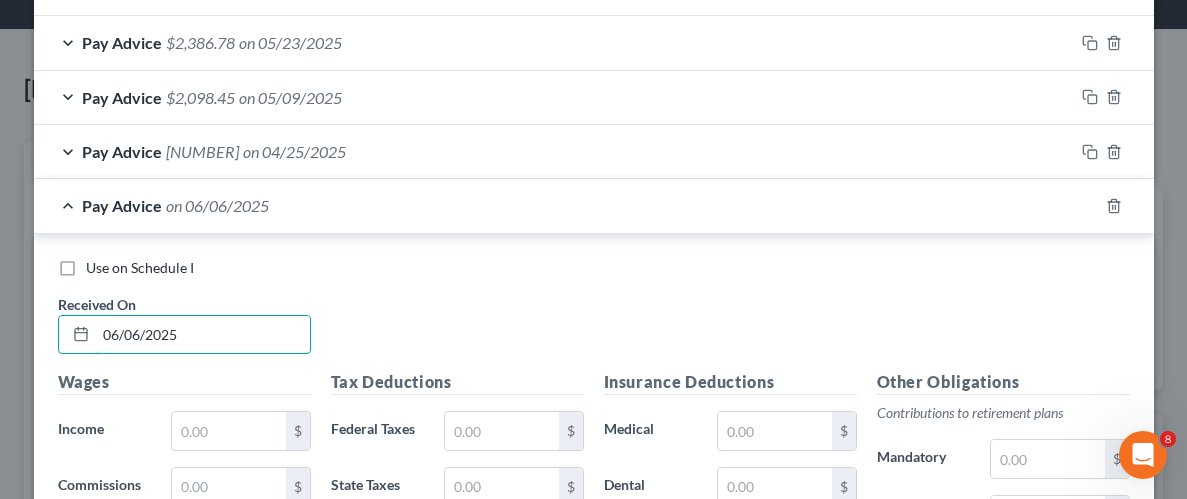 type on "06/06/2025" 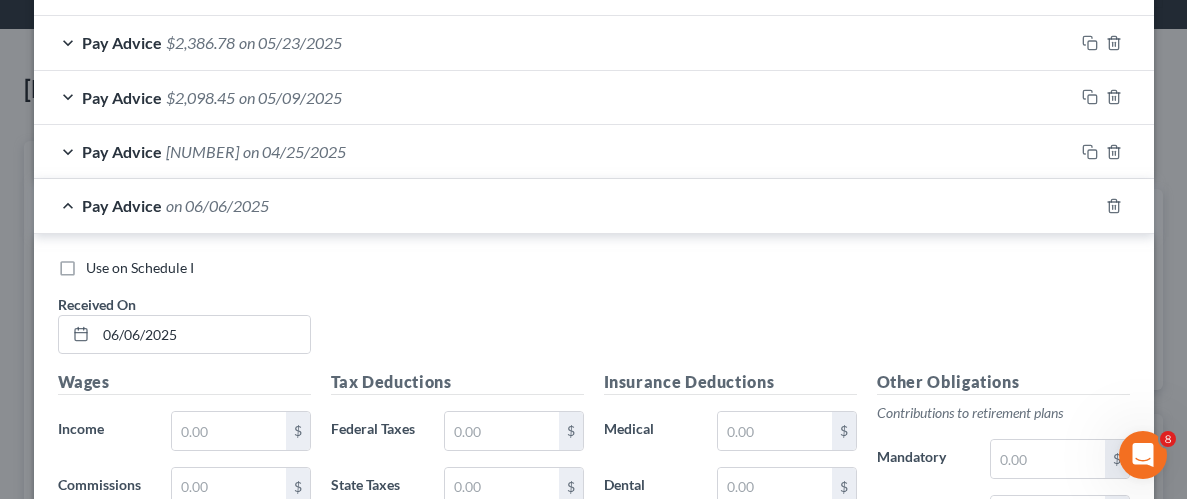 click on "Wages
Income
*
$ Commissions $ Overtime $" at bounding box center [184, 530] 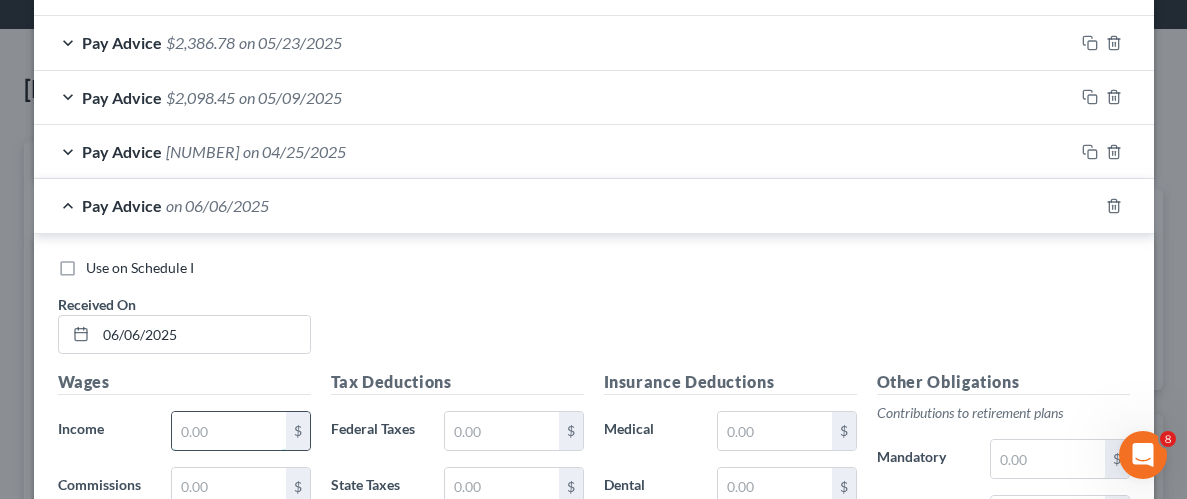 click at bounding box center (228, 431) 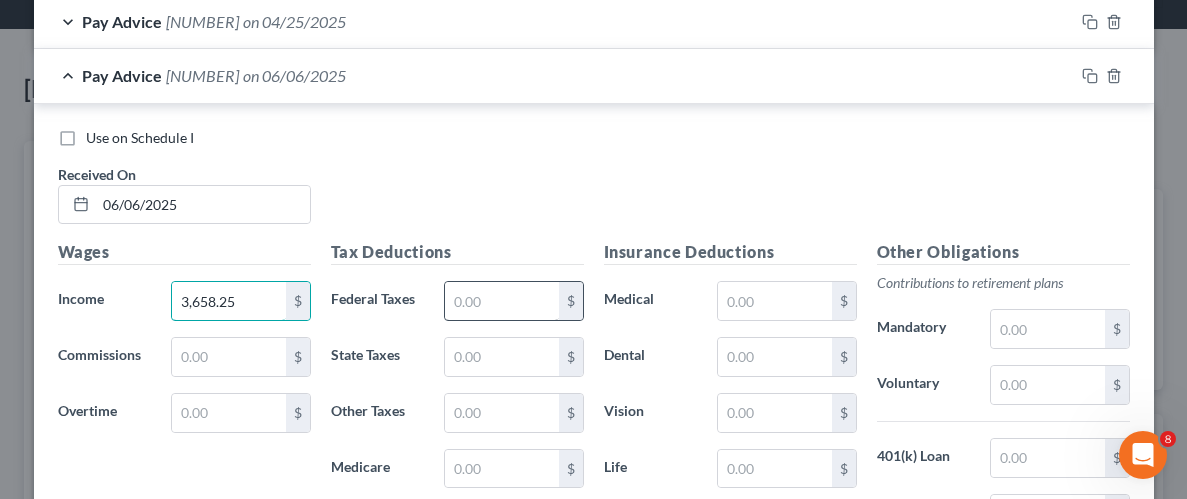 scroll, scrollTop: 952, scrollLeft: 0, axis: vertical 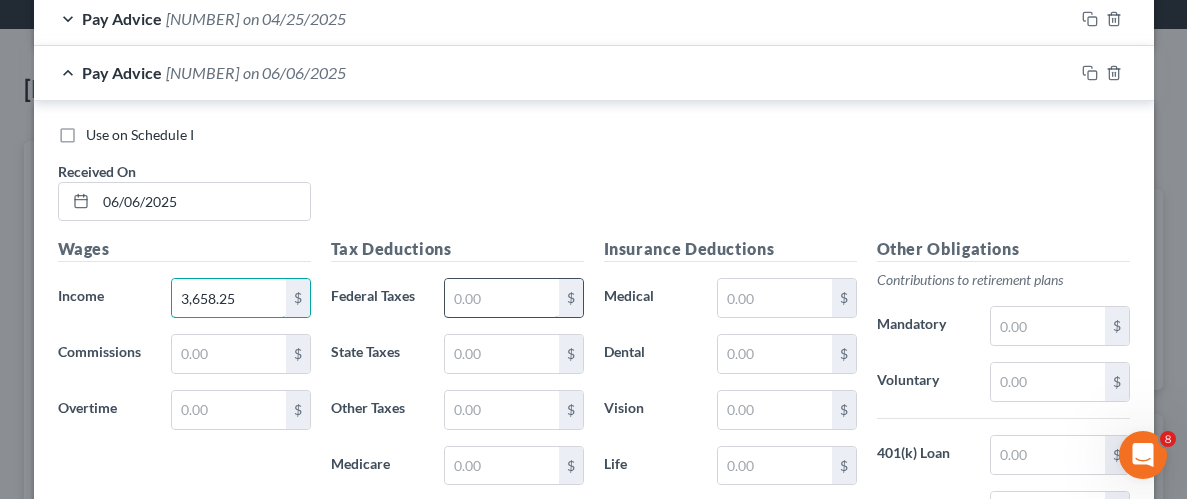 type on "3,658.25" 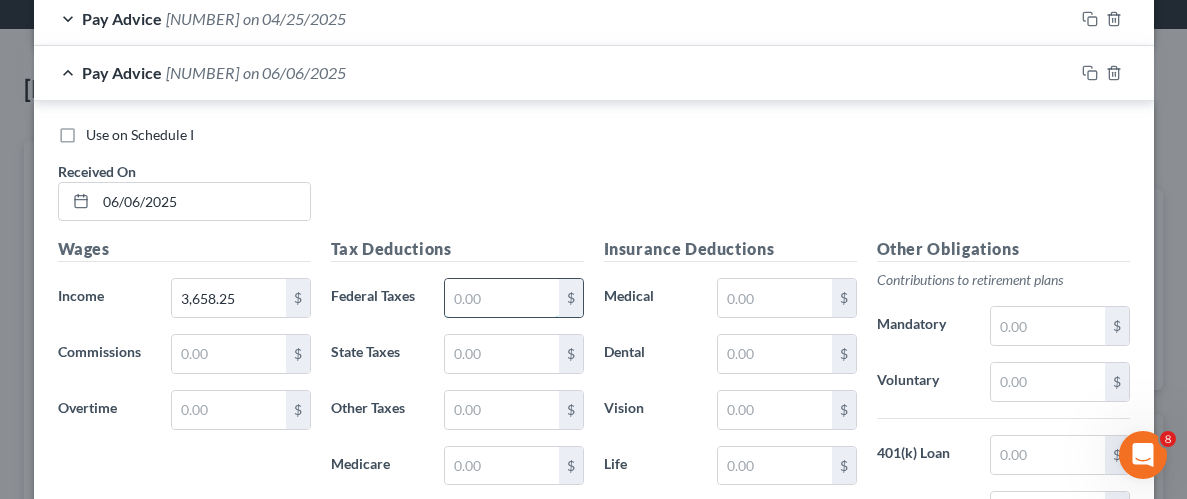 click at bounding box center (501, 298) 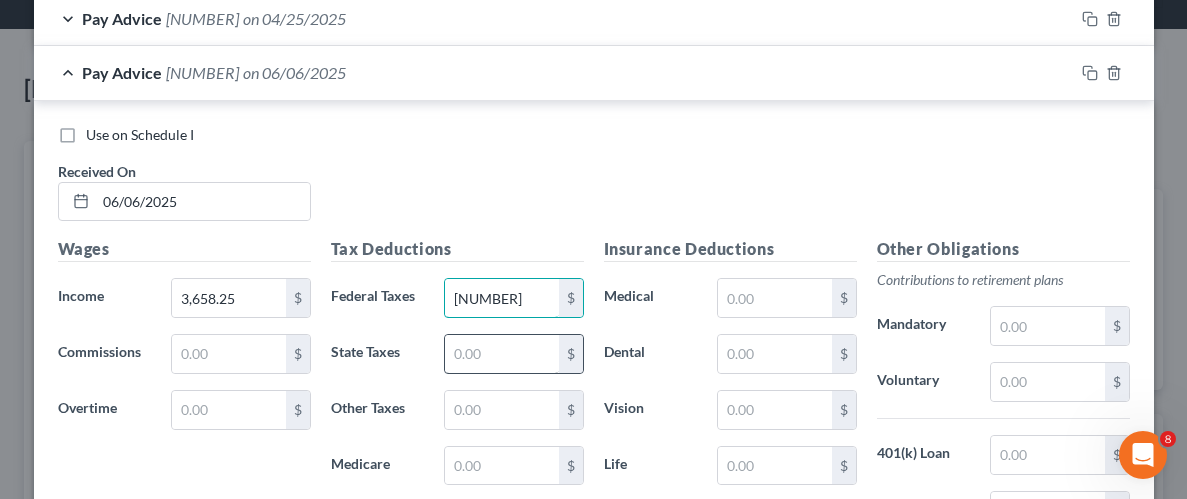 type on "[NUMBER]" 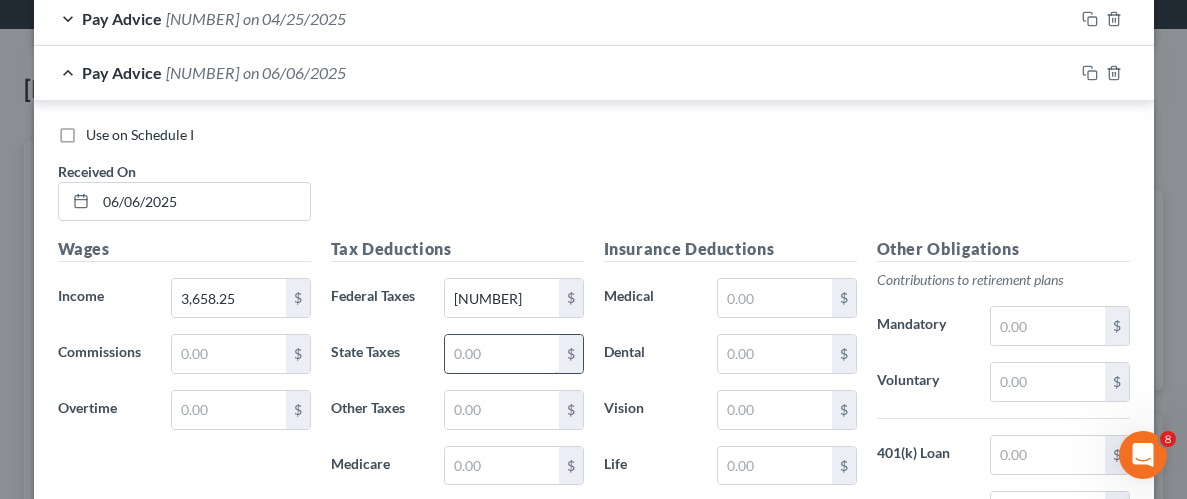 click at bounding box center [501, 354] 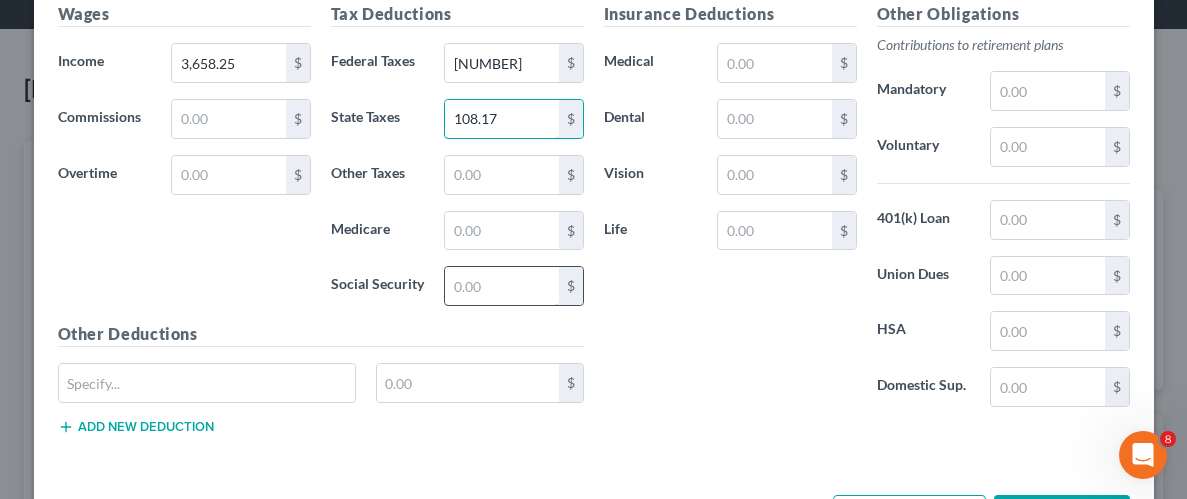 scroll, scrollTop: 1188, scrollLeft: 0, axis: vertical 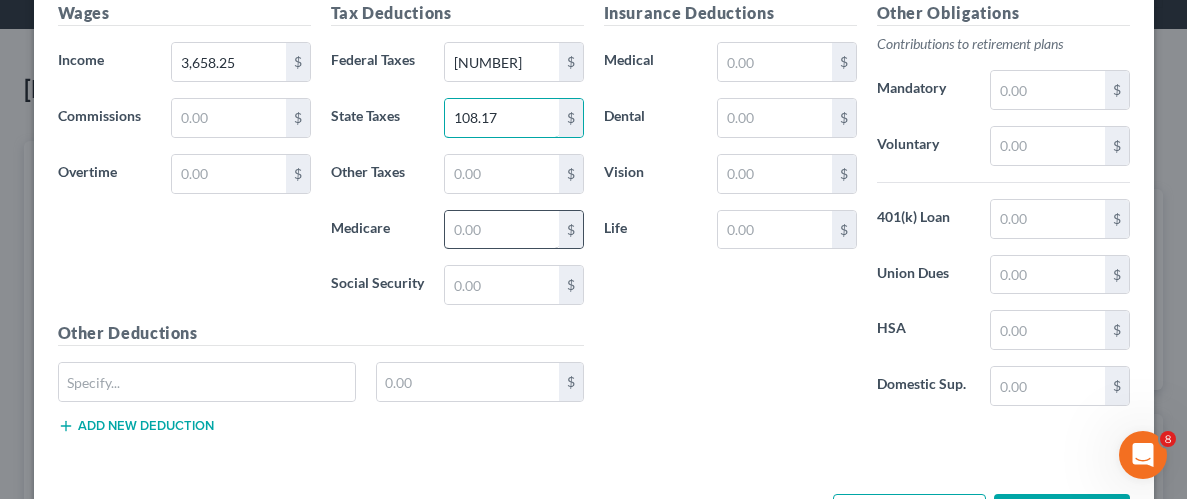 type on "108.17" 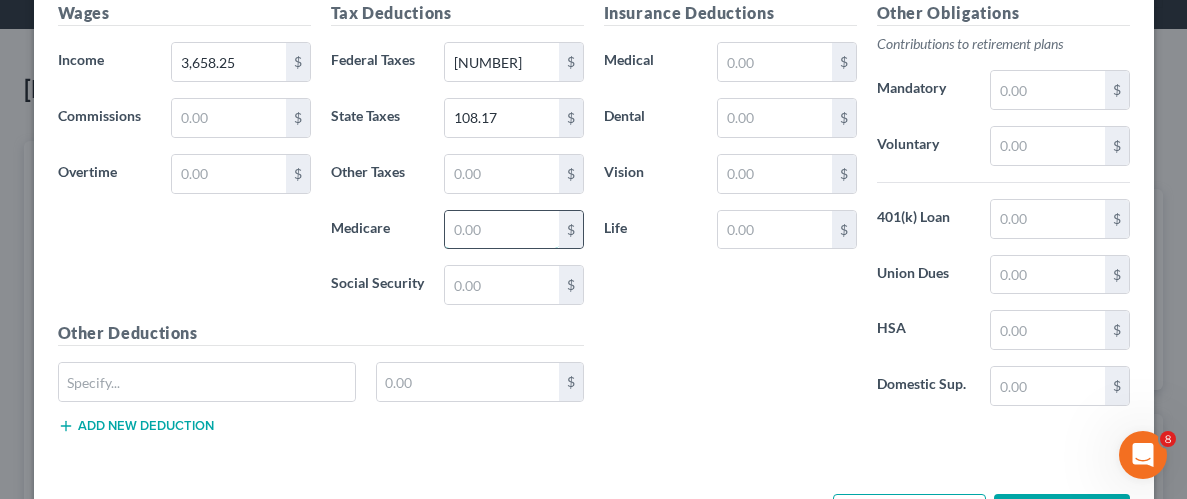 click at bounding box center [501, 230] 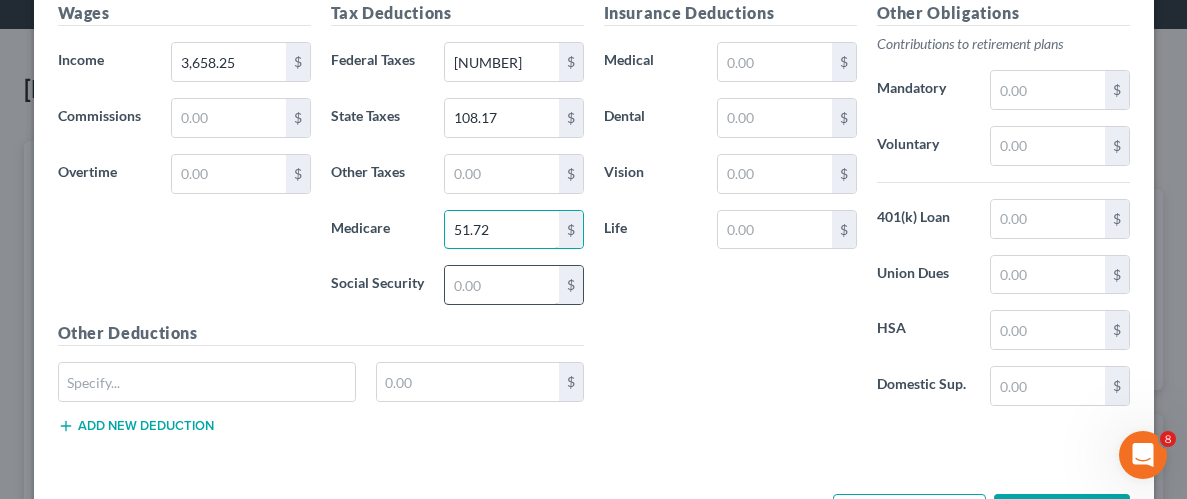 type on "51.72" 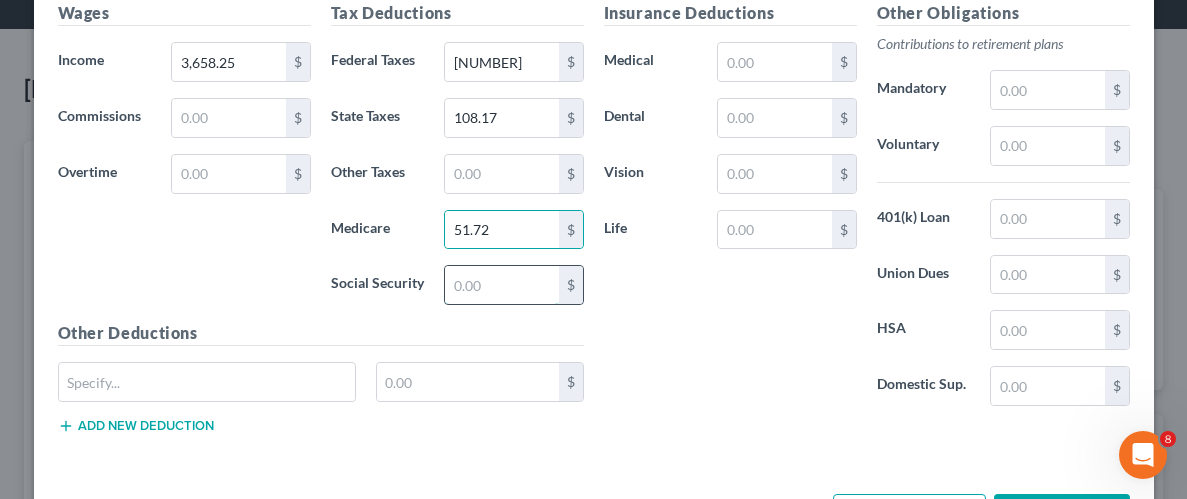 click at bounding box center (501, 285) 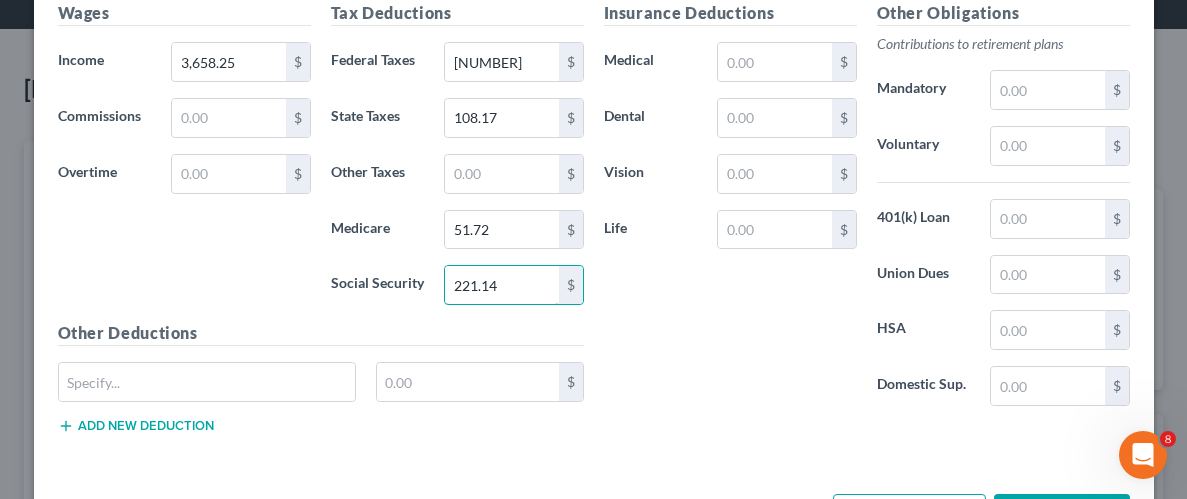 type on "221.14" 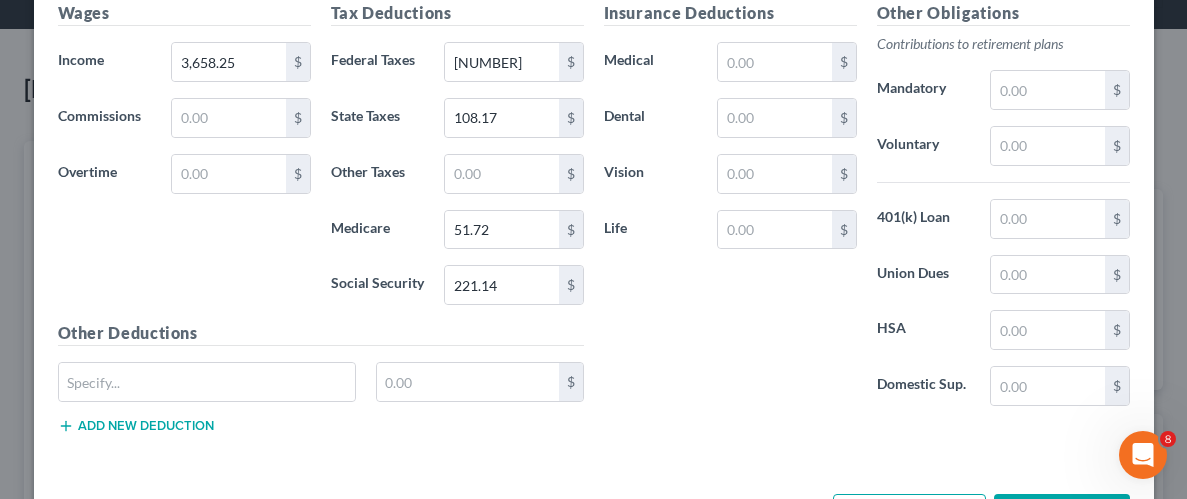 click on "Insurance Deductions Medical $ Dental $ Vision $ Life $" at bounding box center [730, 211] 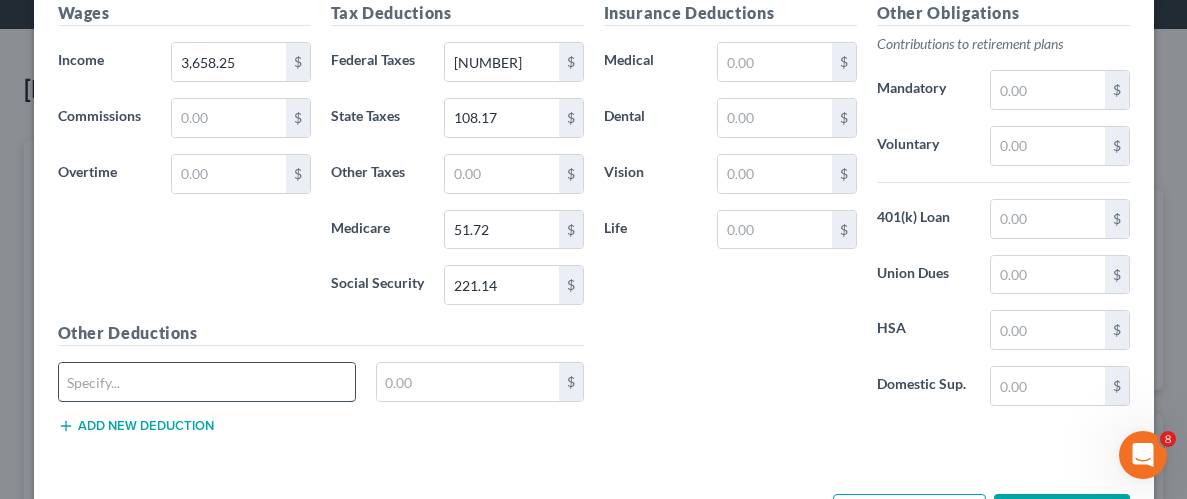 click at bounding box center [207, 382] 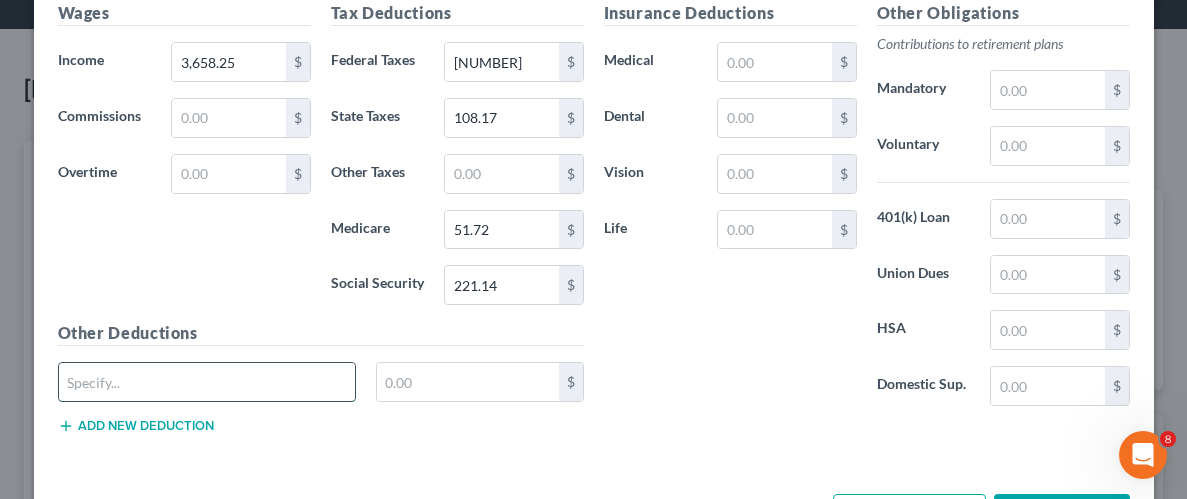 type on "[DEDUCTION_TYPE]" 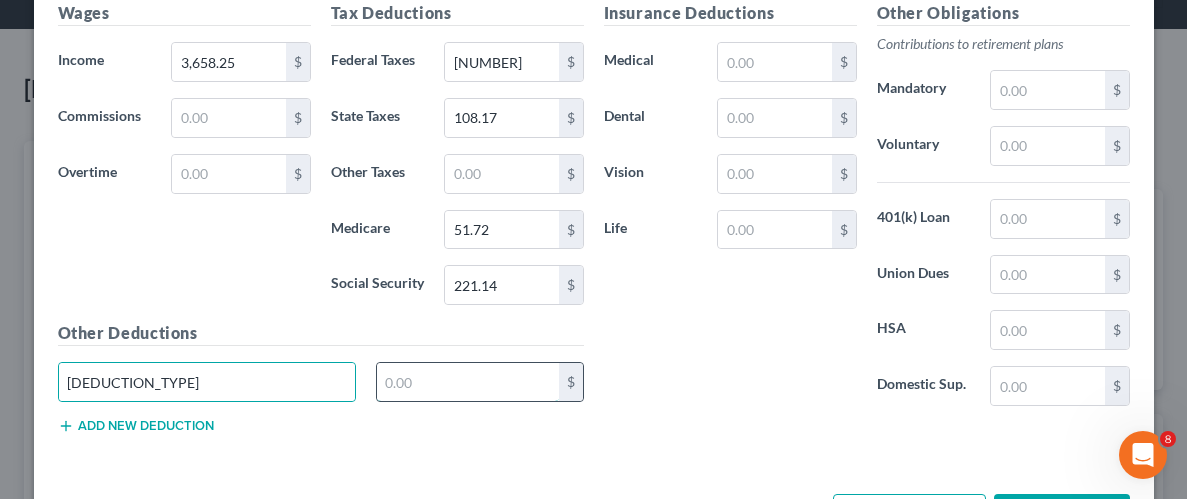 click at bounding box center (468, 382) 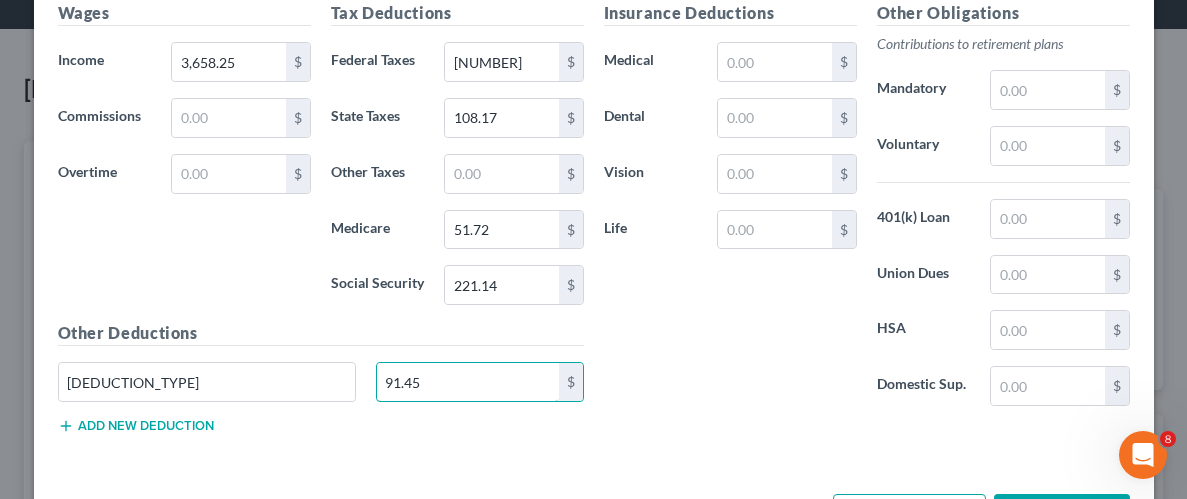 type on "91.45" 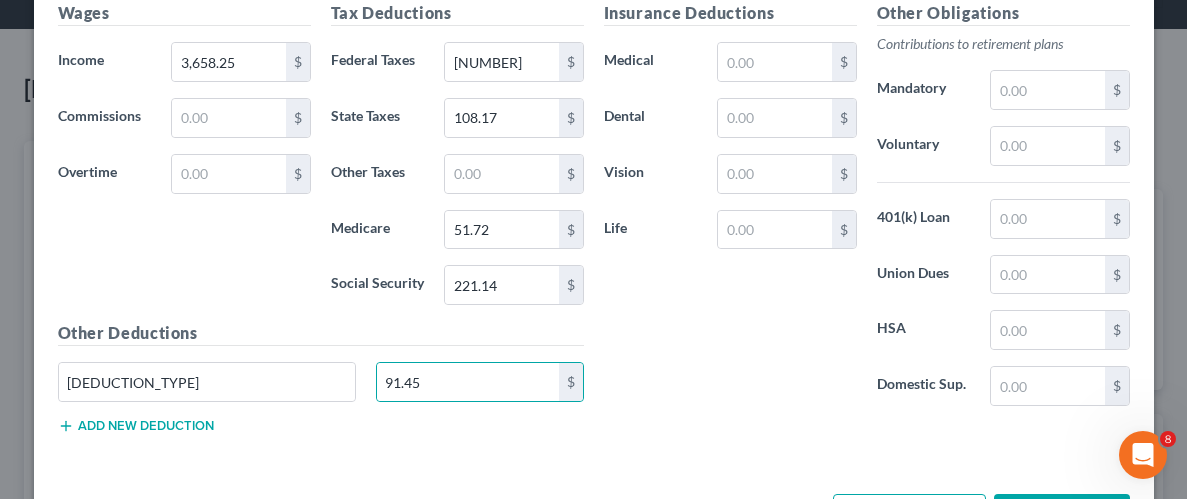 click on "Insurance Deductions Medical $ Dental $ Vision $ Life $" at bounding box center (730, 211) 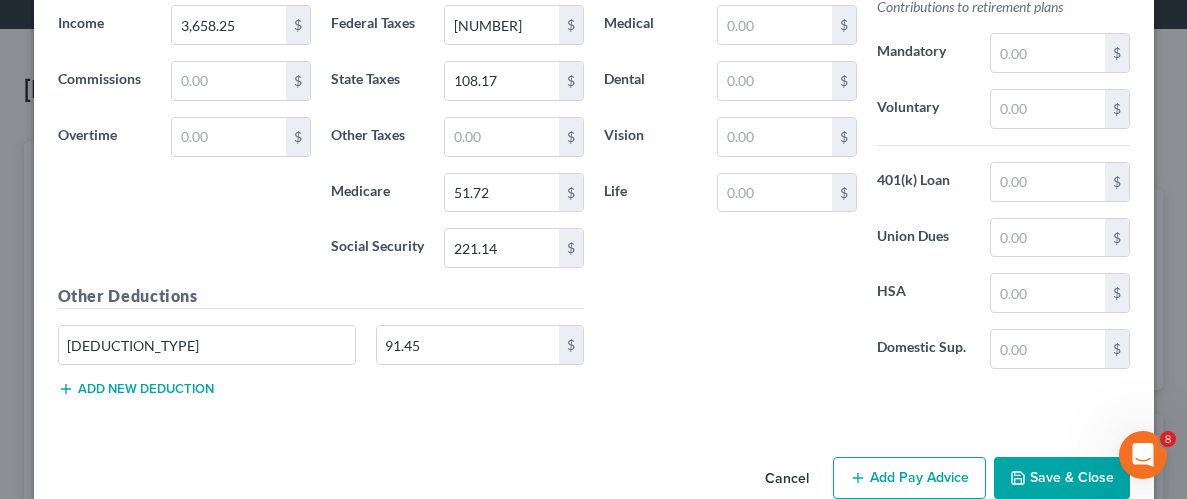 scroll, scrollTop: 1260, scrollLeft: 0, axis: vertical 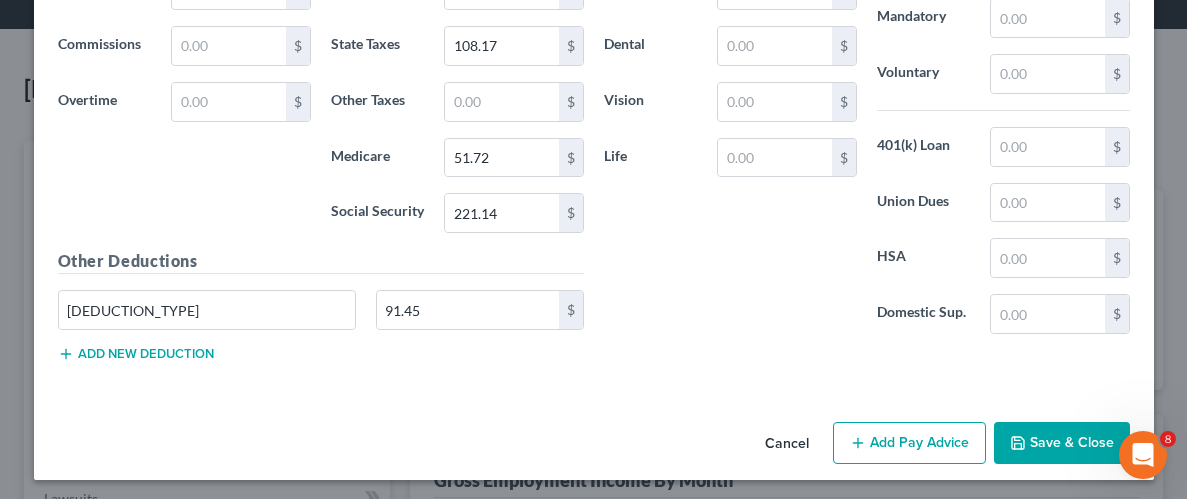 click on "Save & Close" at bounding box center [1062, 443] 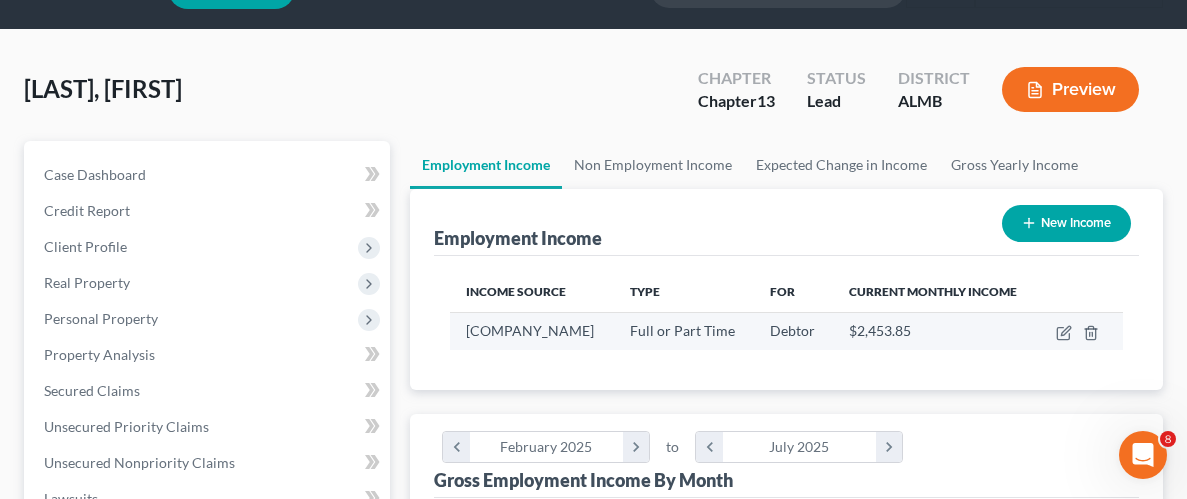 click at bounding box center (1080, 331) 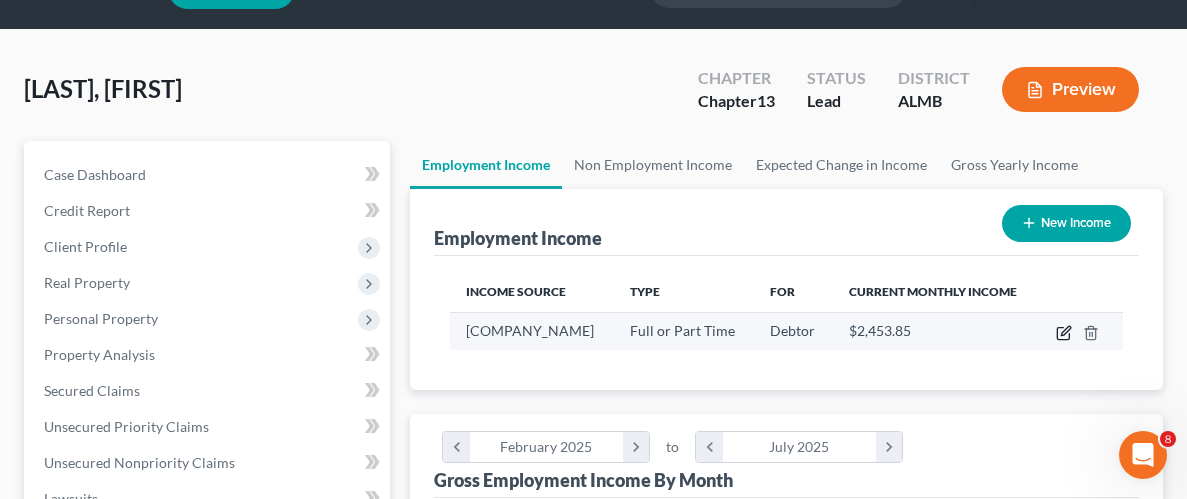 click 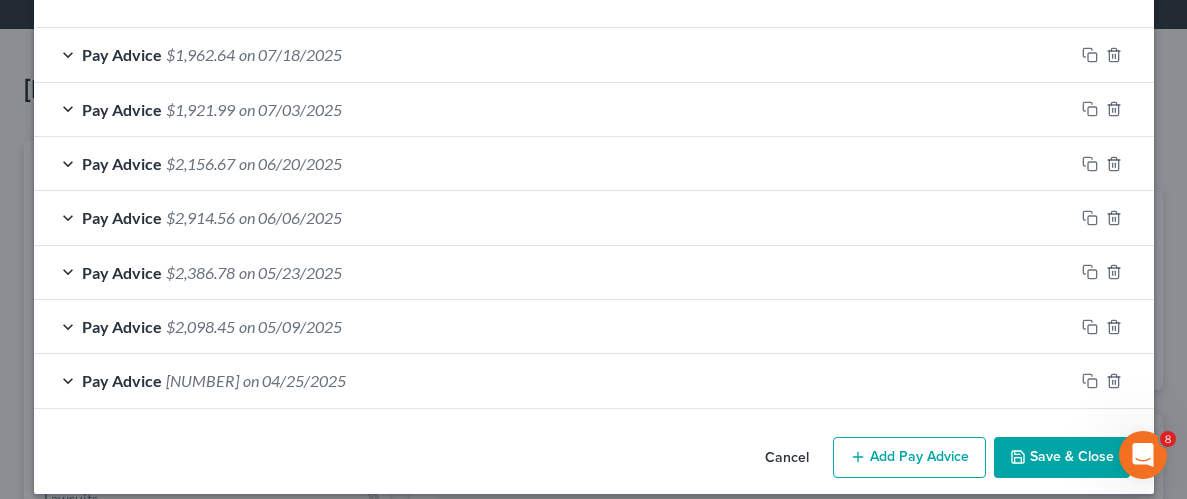 scroll, scrollTop: 661, scrollLeft: 0, axis: vertical 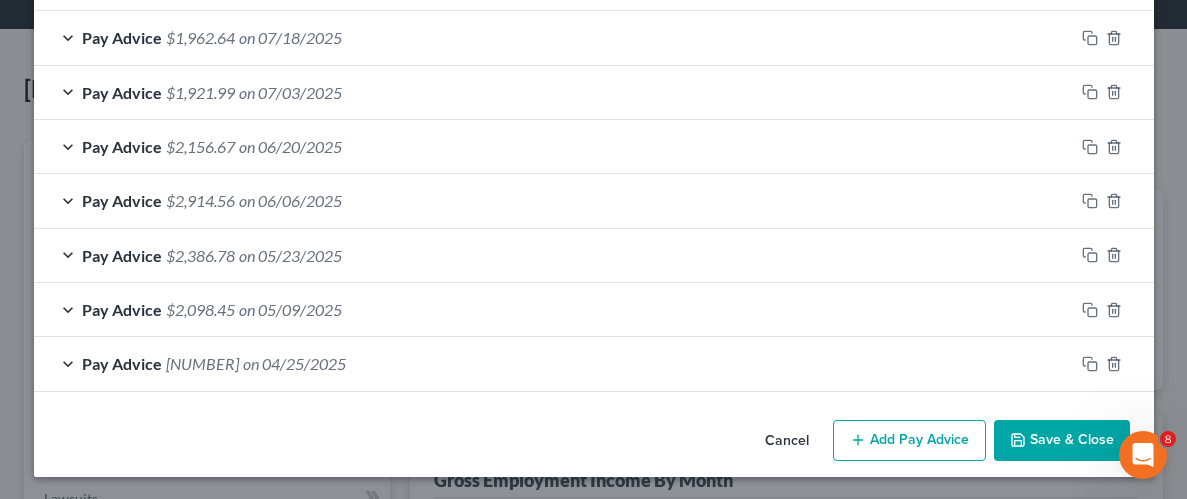 click on "Add Pay Advice" at bounding box center (909, 441) 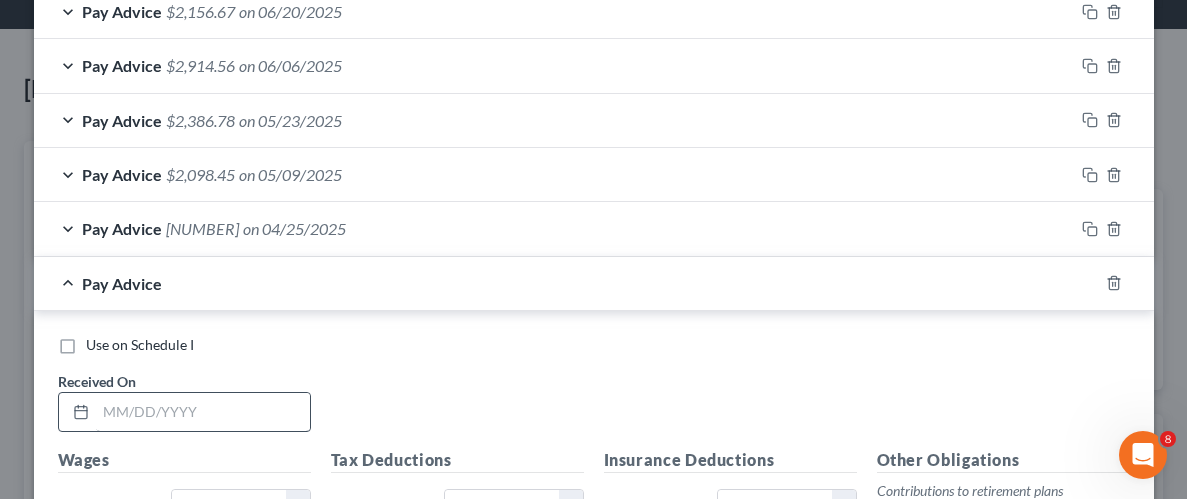 scroll, scrollTop: 797, scrollLeft: 0, axis: vertical 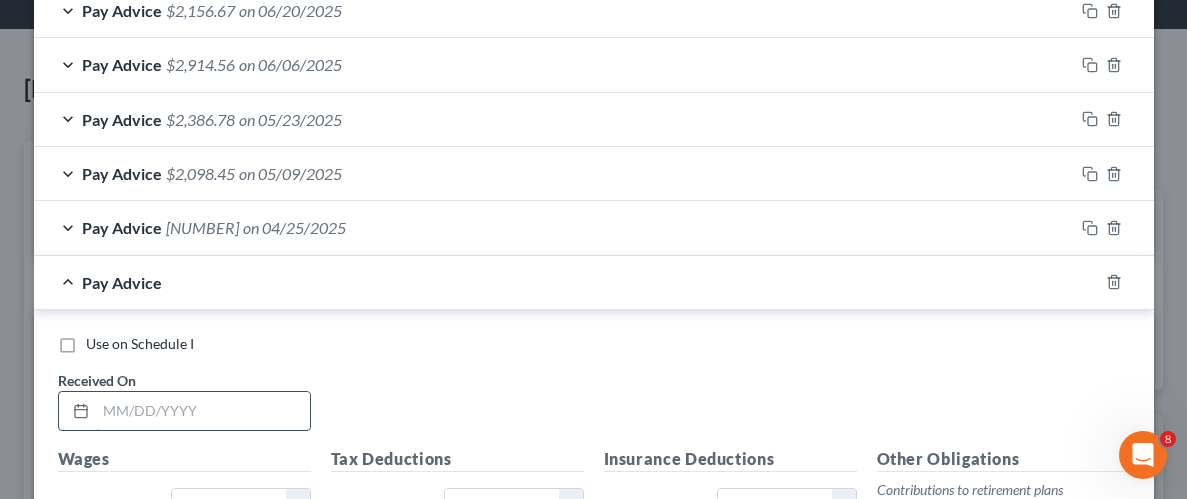 click at bounding box center [203, 411] 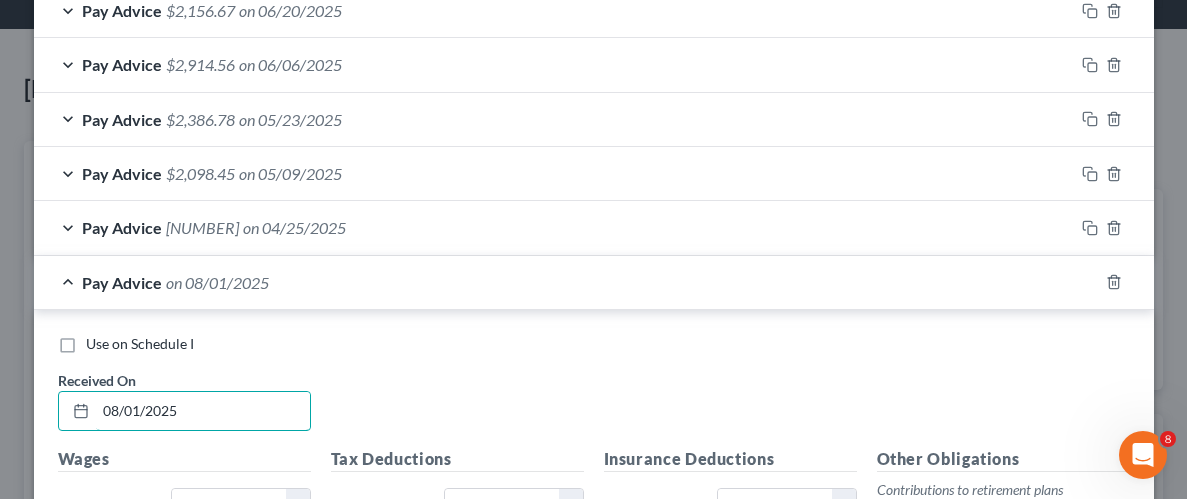 type on "08/01/2025" 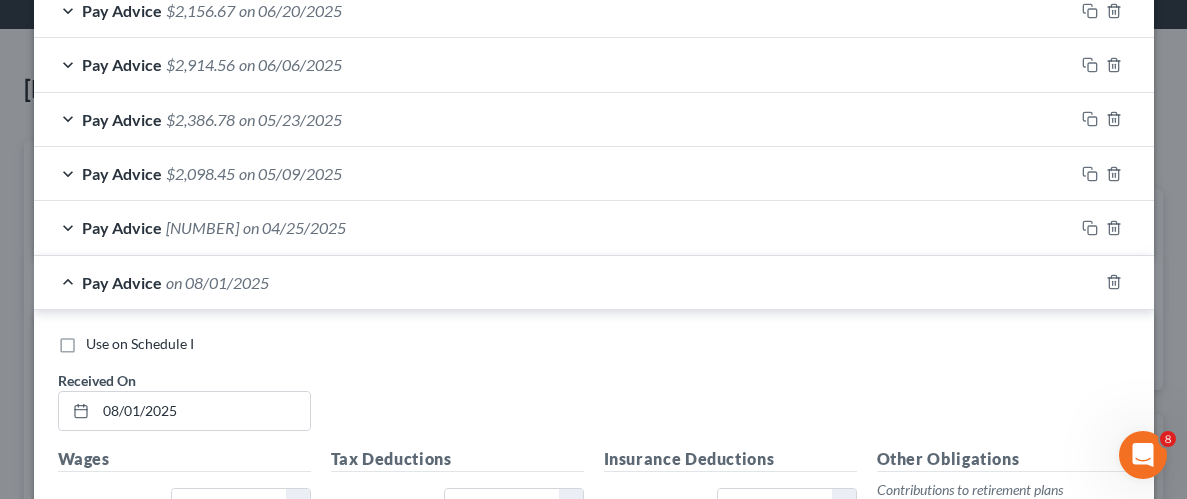 click on "Use on Schedule I
Received On
*
[MM]/[DD]/[YYYY]" at bounding box center (594, 390) 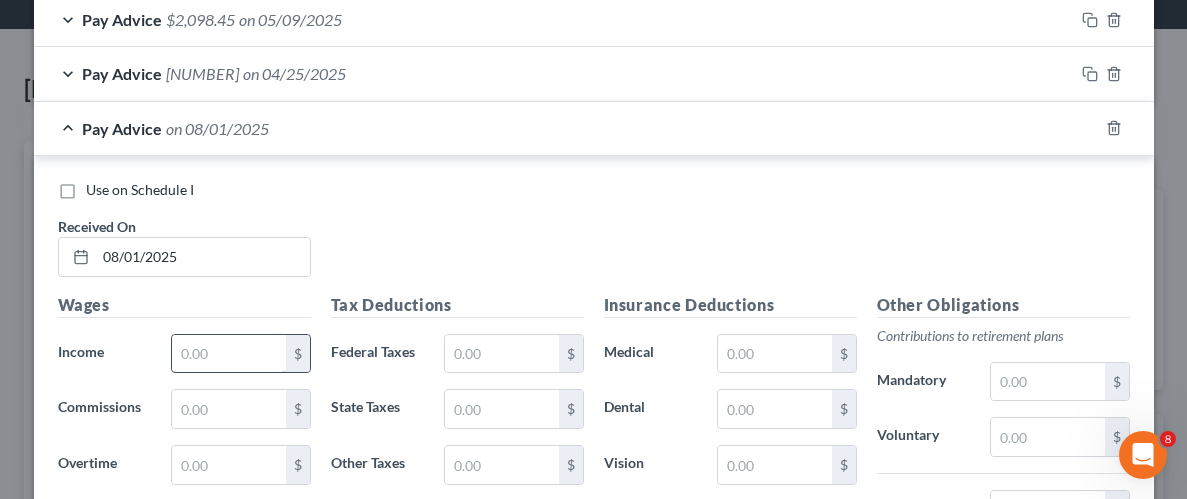 scroll, scrollTop: 959, scrollLeft: 0, axis: vertical 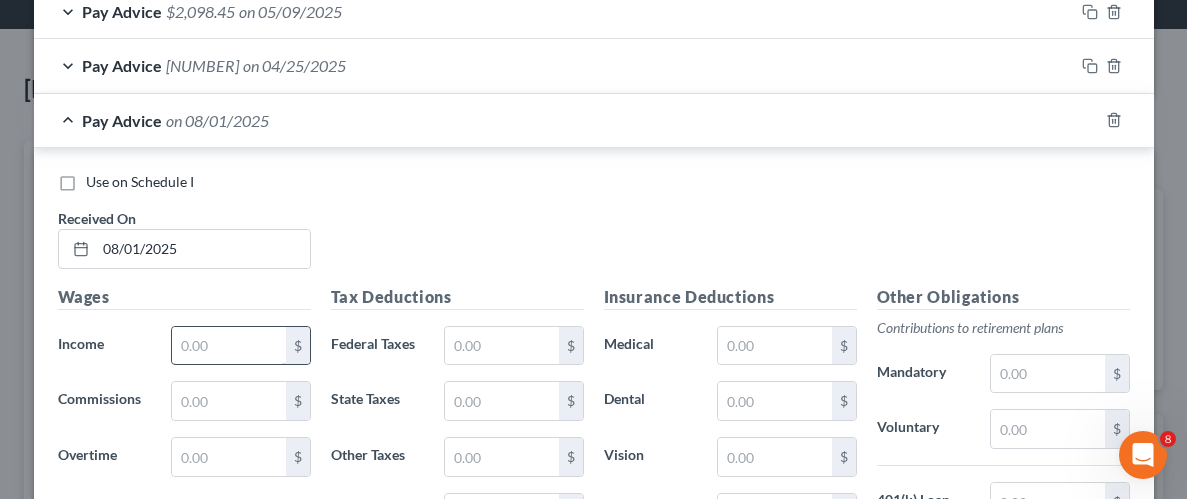 click at bounding box center [228, 346] 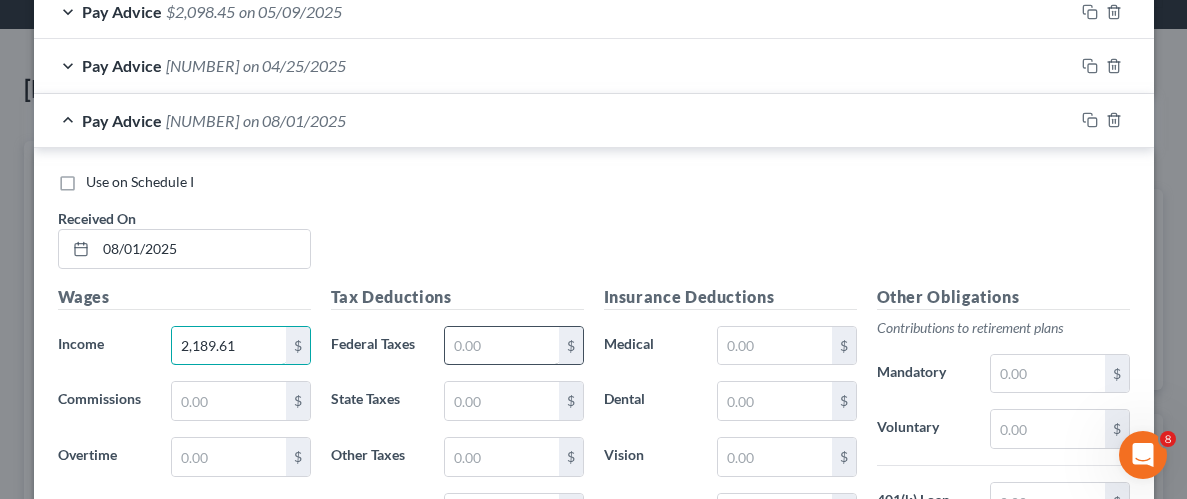 type on "2,189.61" 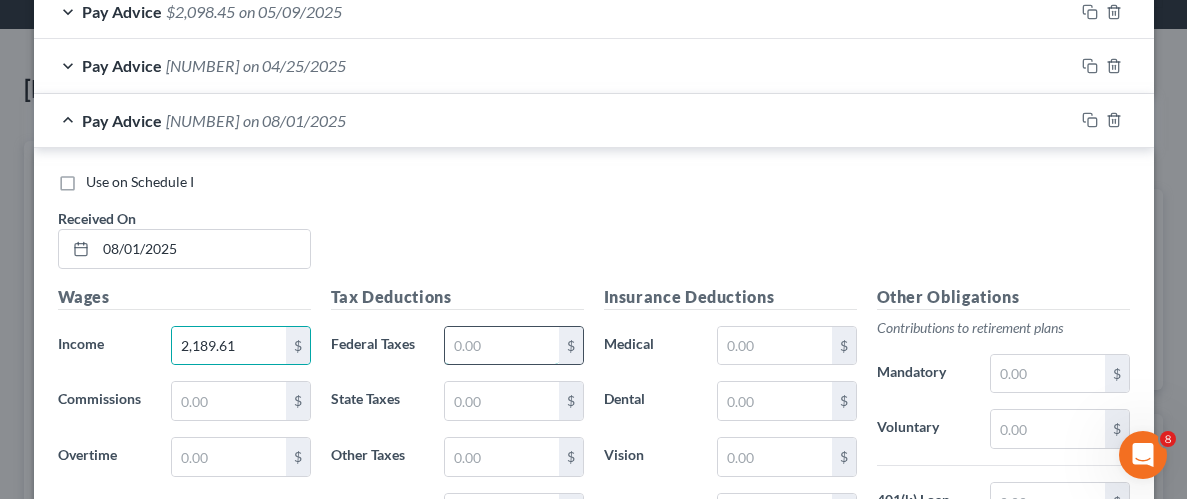 click at bounding box center [501, 346] 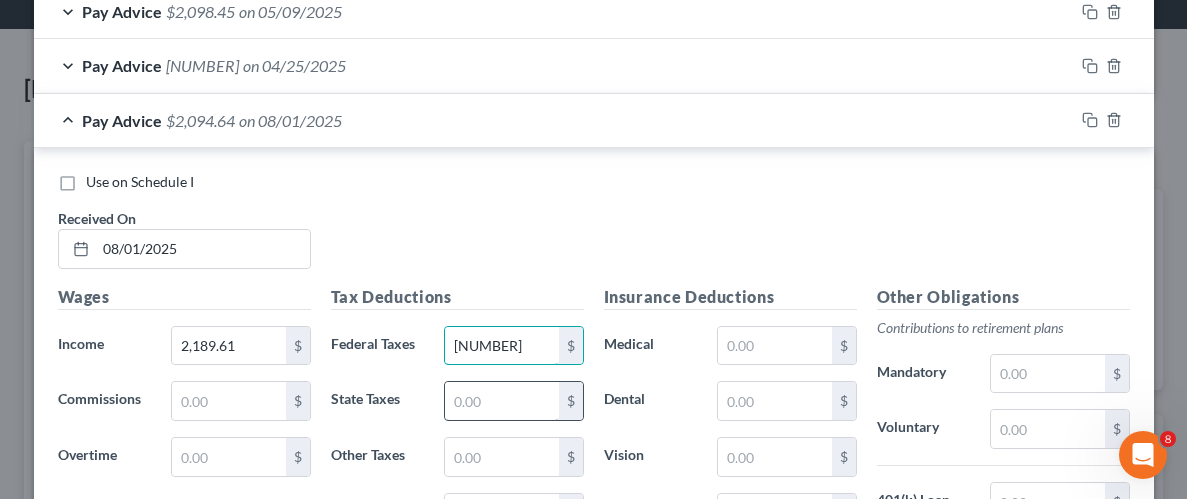 type on "[NUMBER]" 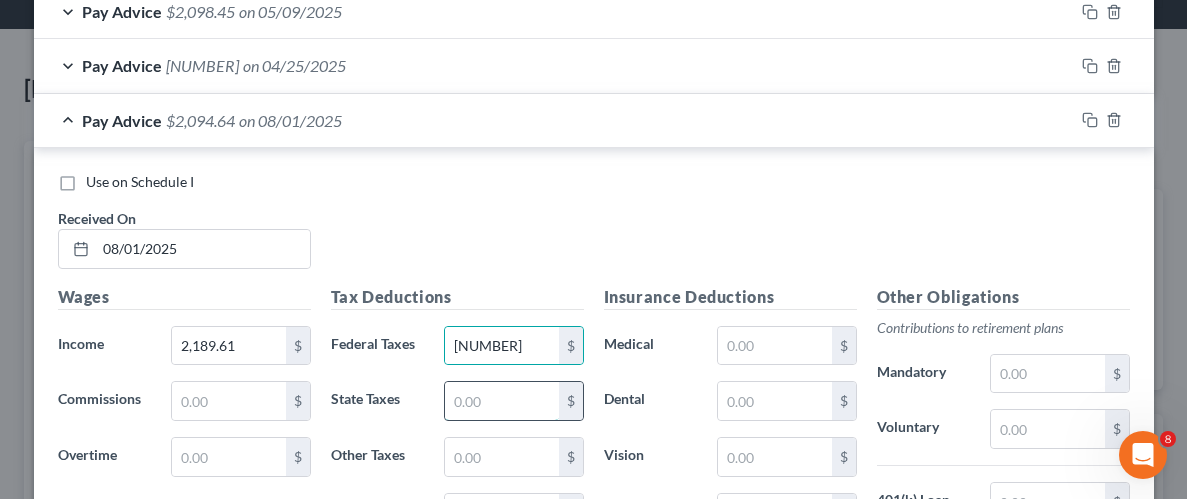 click at bounding box center (501, 401) 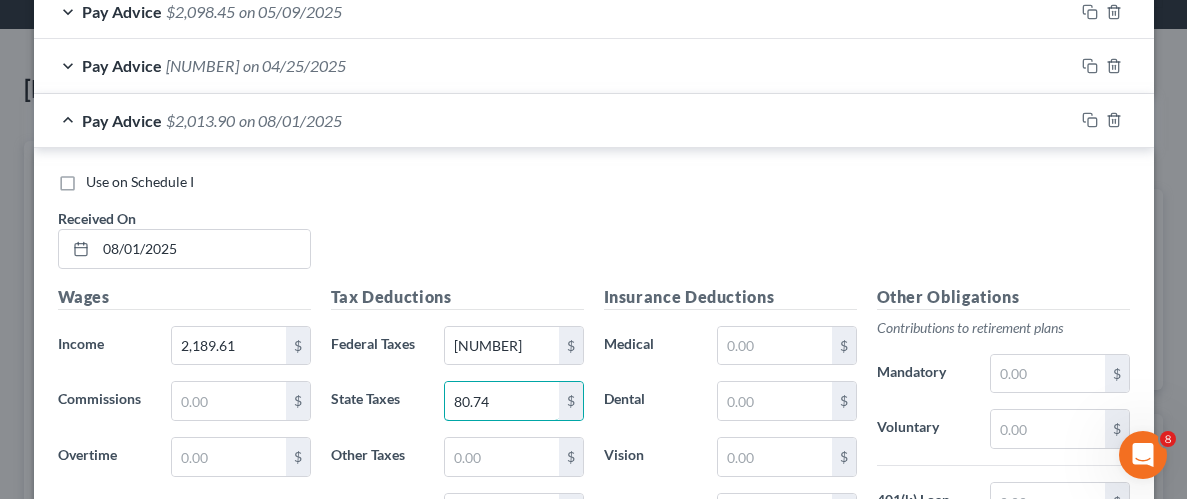 type on "80.74" 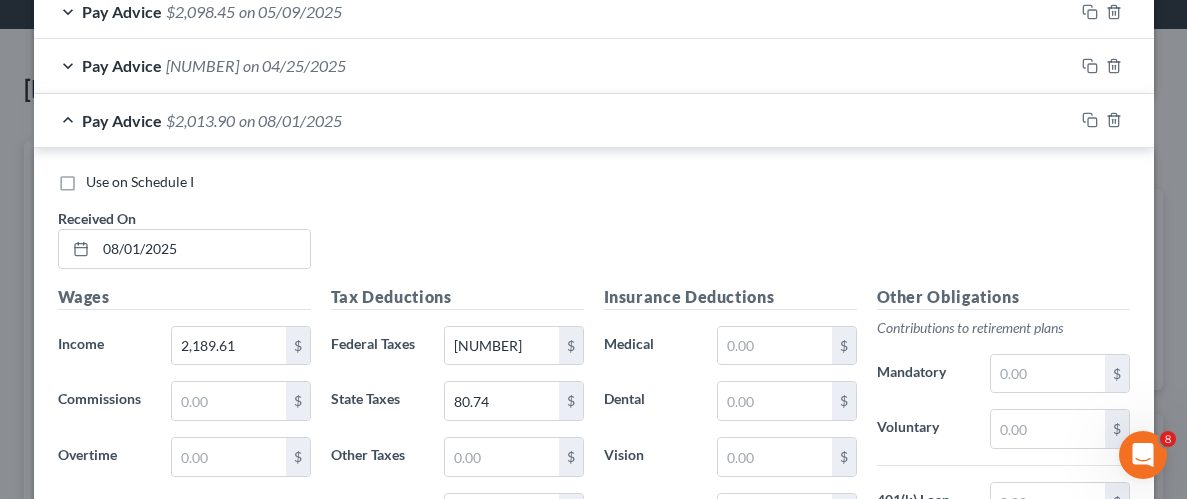 click on "Insurance Deductions Medical $ Dental $ Vision $ Life $" at bounding box center [730, 495] 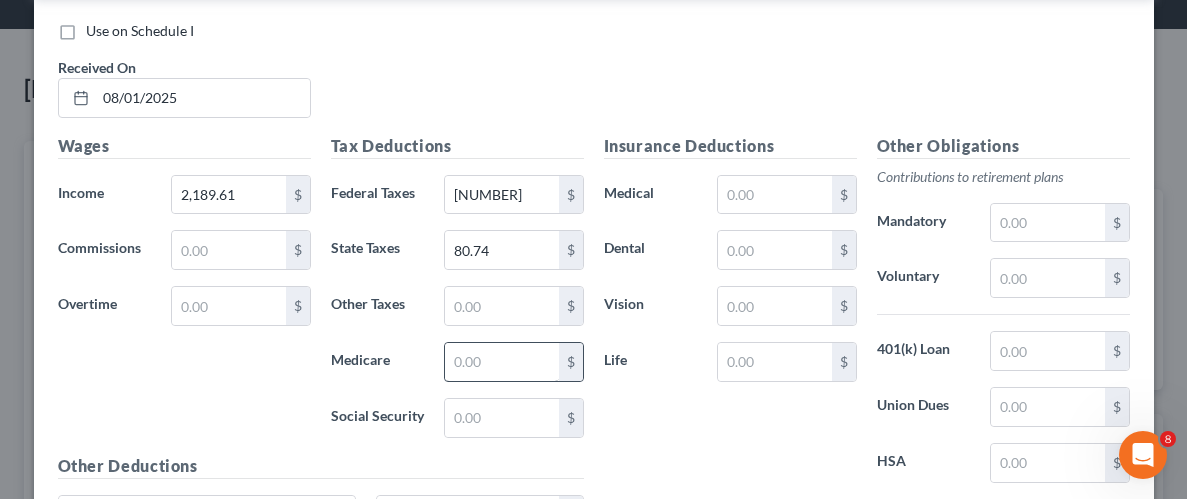 scroll, scrollTop: 1111, scrollLeft: 0, axis: vertical 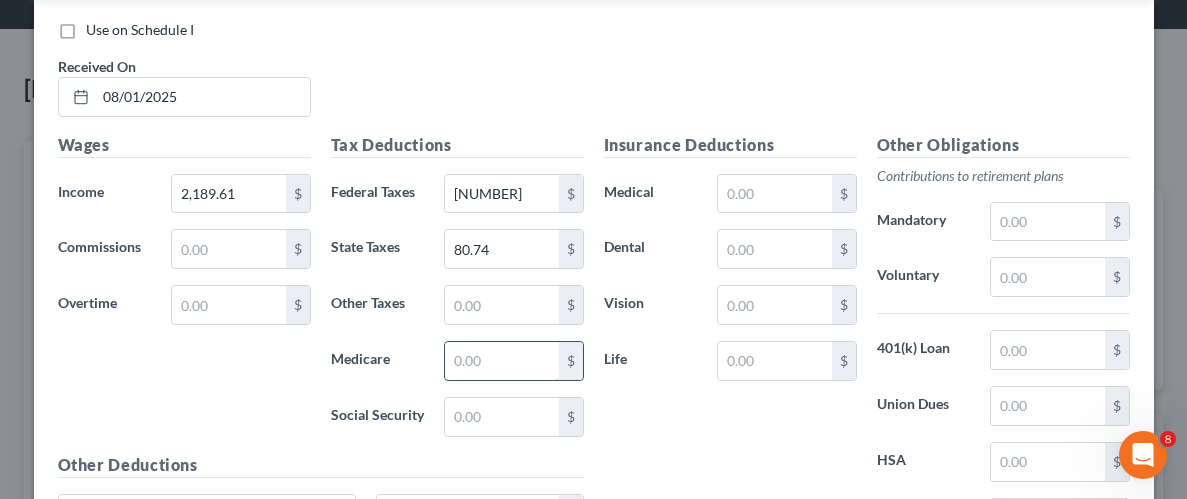 click at bounding box center (501, 361) 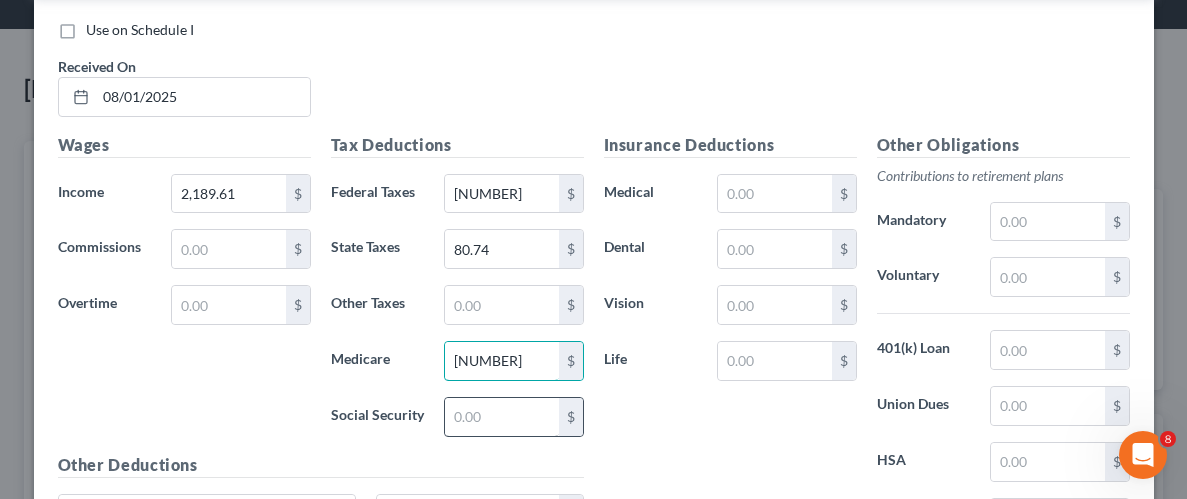 type on "[NUMBER]" 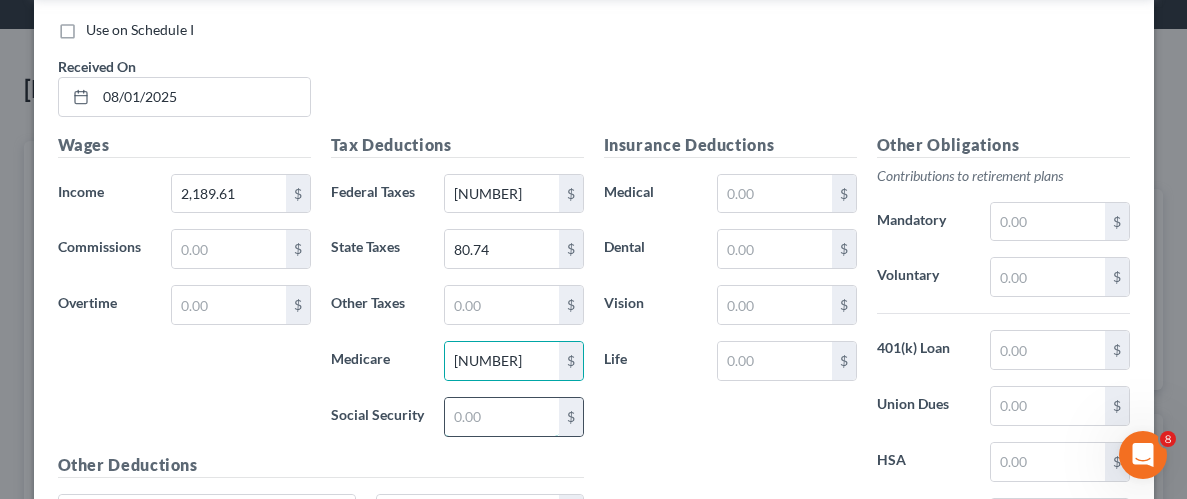 click at bounding box center (501, 417) 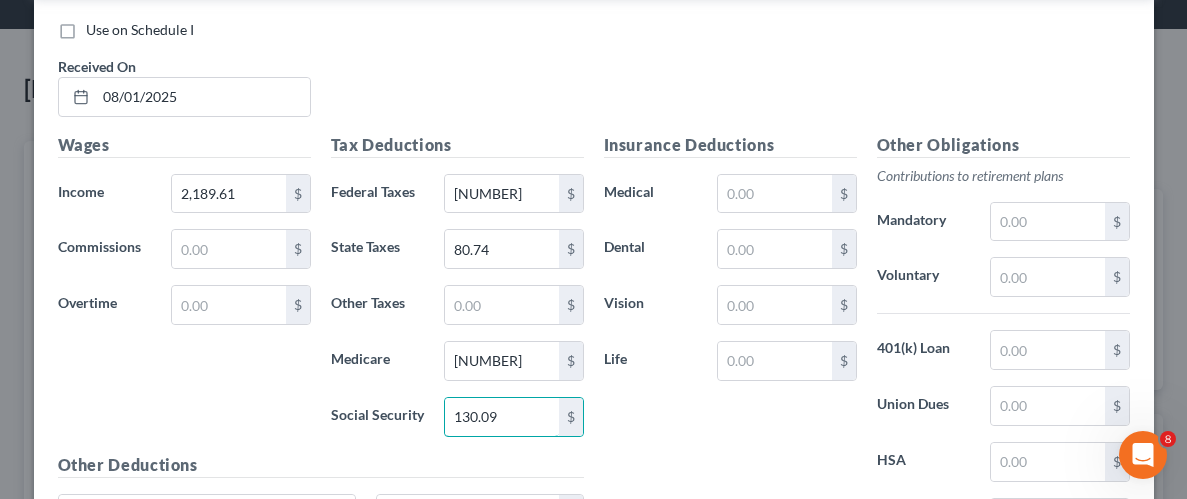 type on "130.09" 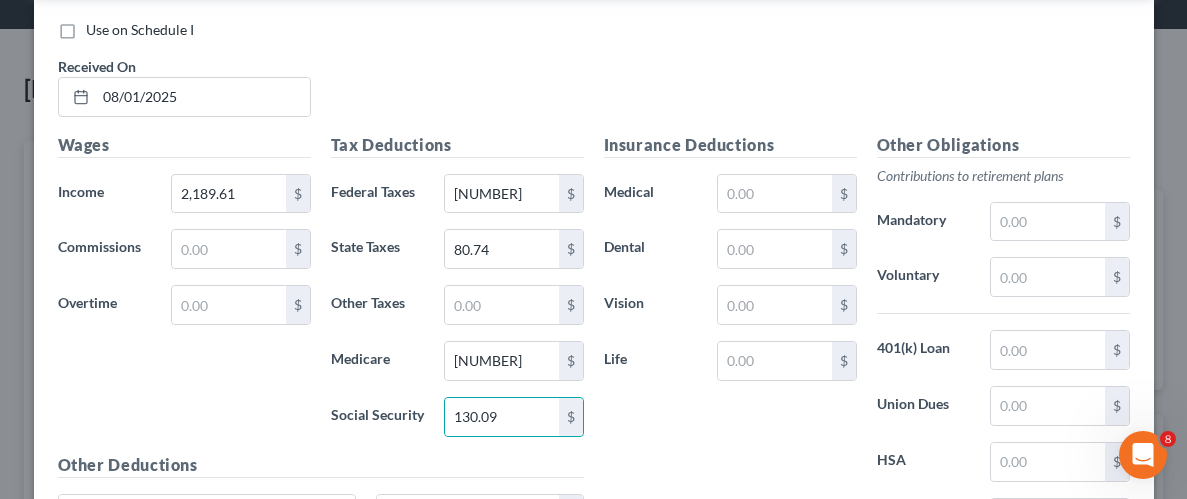 click on "Insurance Deductions Medical $ Dental $ Vision $ Life $" at bounding box center [730, 343] 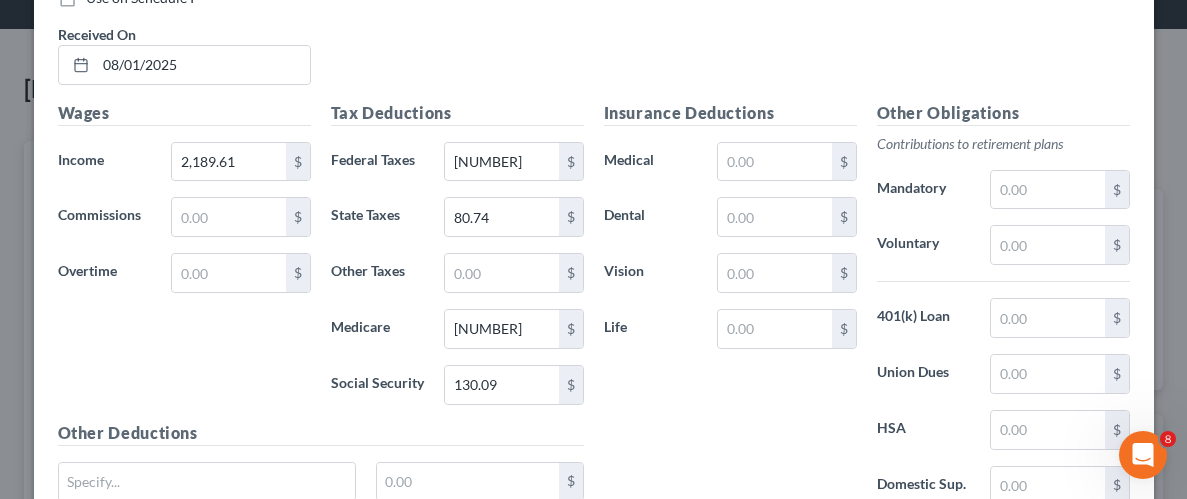 scroll, scrollTop: 1166, scrollLeft: 0, axis: vertical 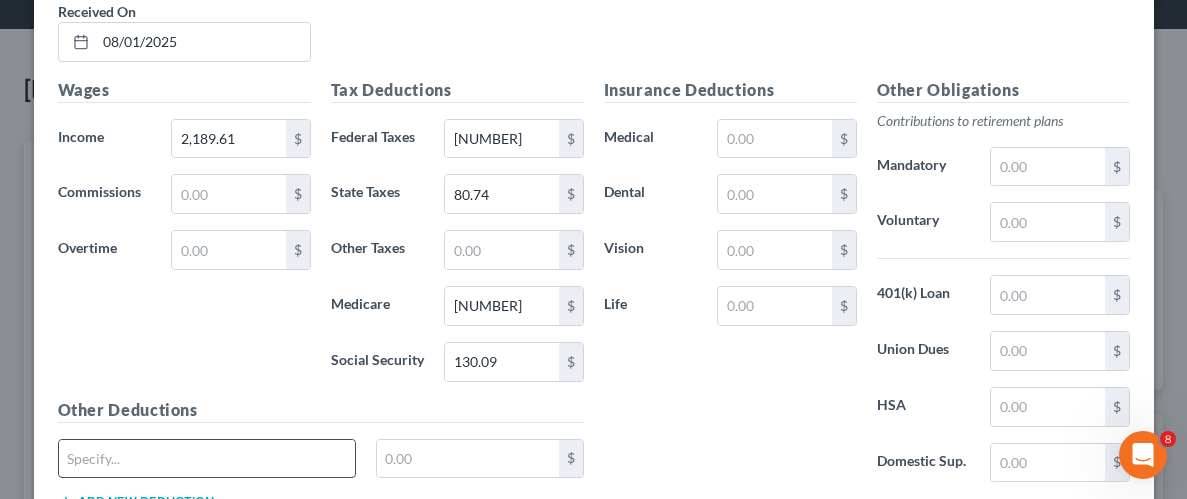 click at bounding box center (207, 459) 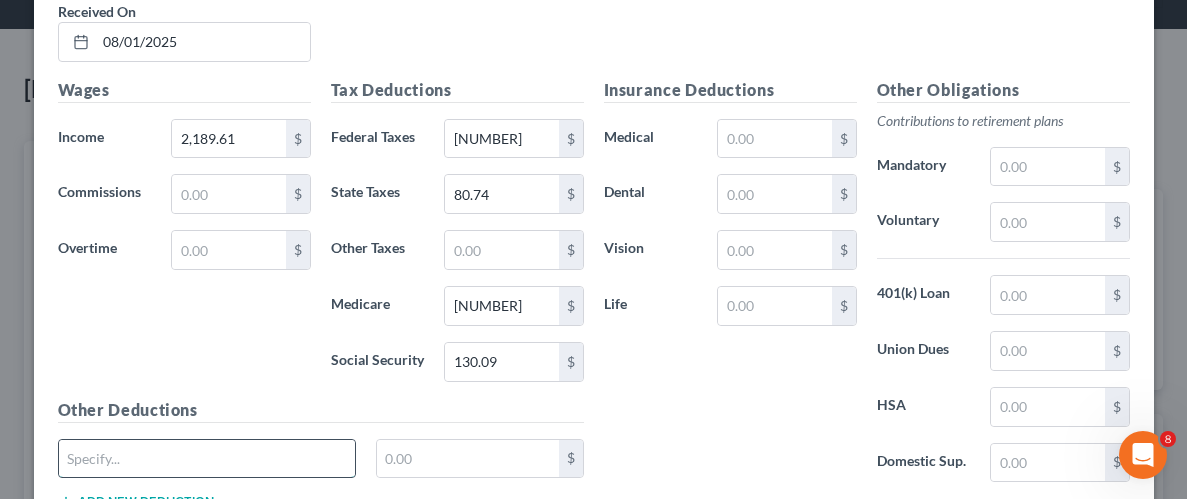 type on "[DEDUCTION_TYPE]" 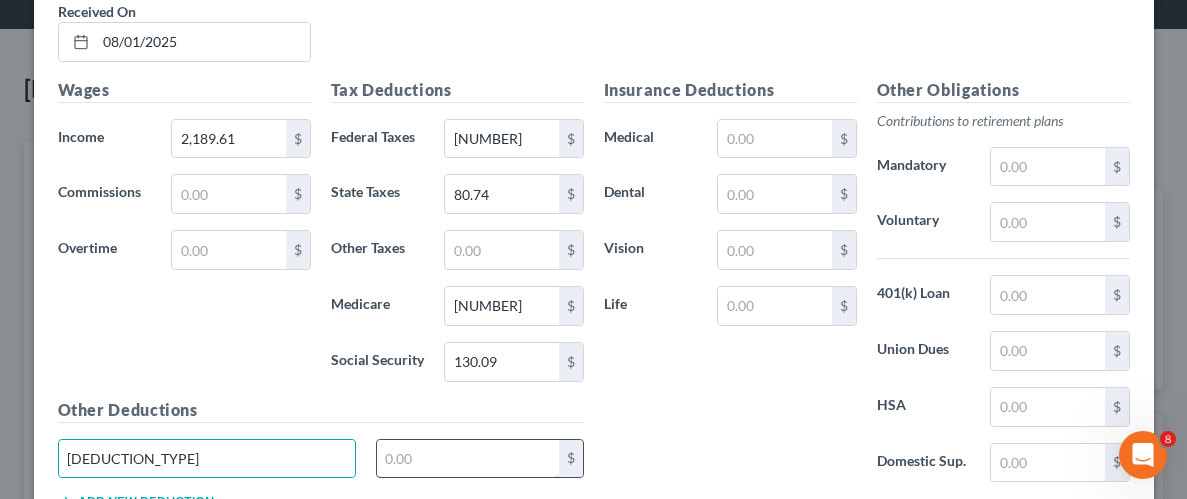 click at bounding box center (468, 459) 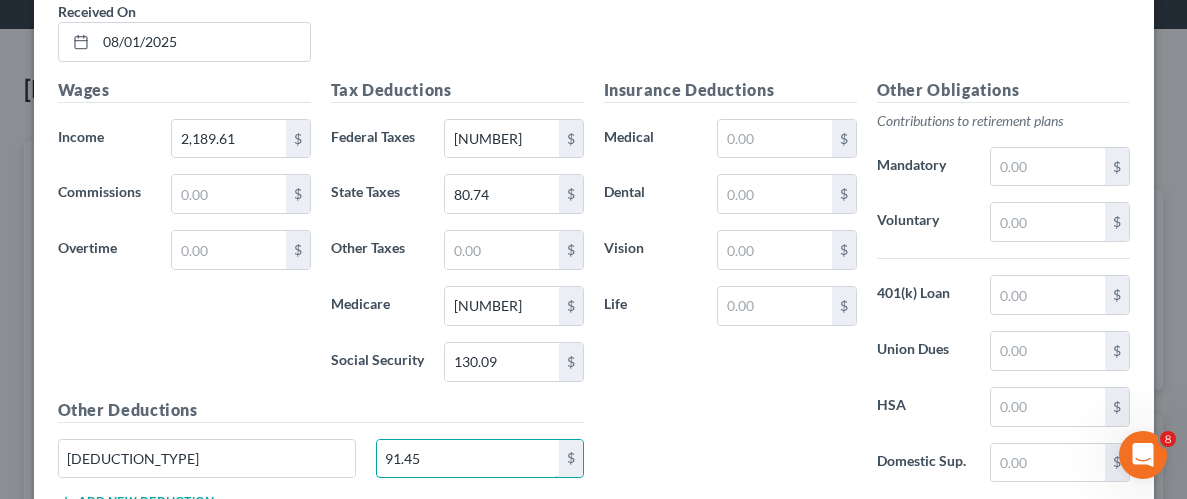 type on "91.45" 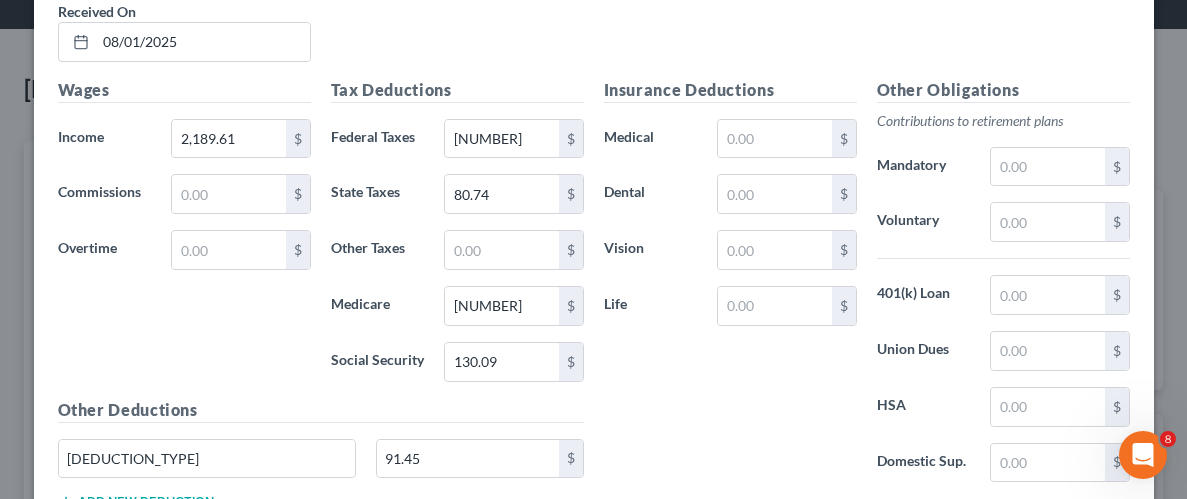 click on "Insurance Deductions Medical $ Dental $ Vision $ Life $" at bounding box center [730, 288] 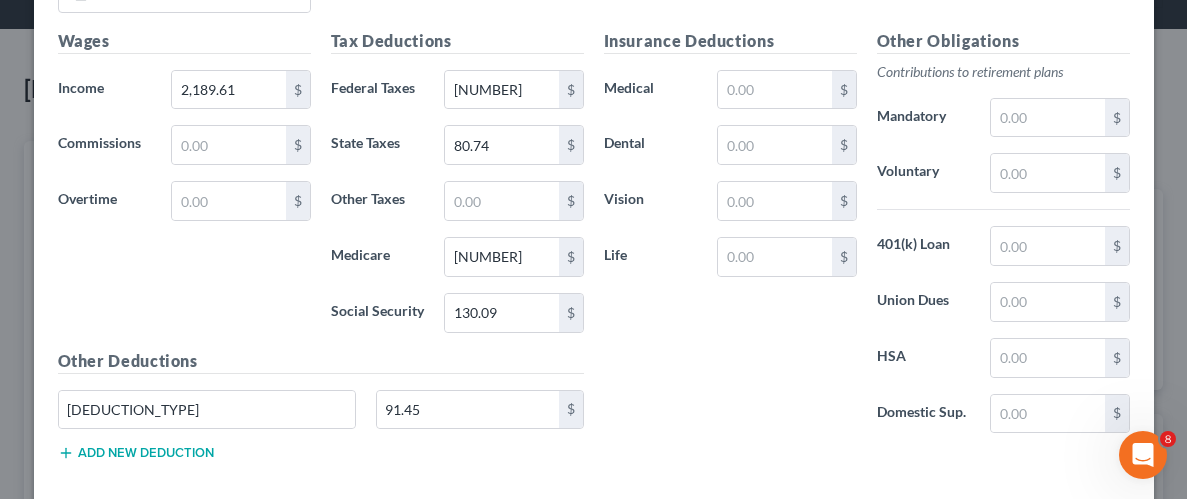 scroll, scrollTop: 1314, scrollLeft: 0, axis: vertical 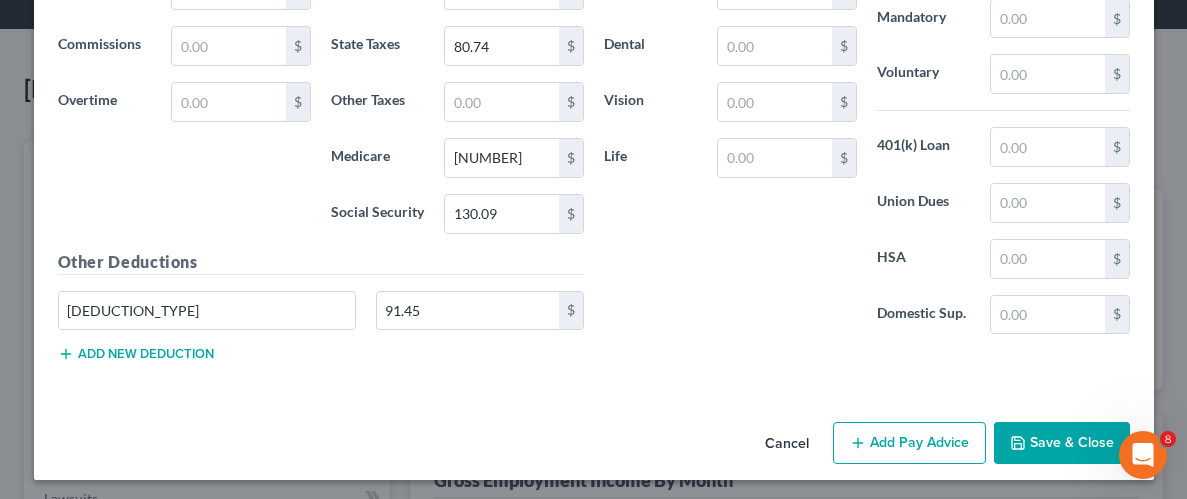 click 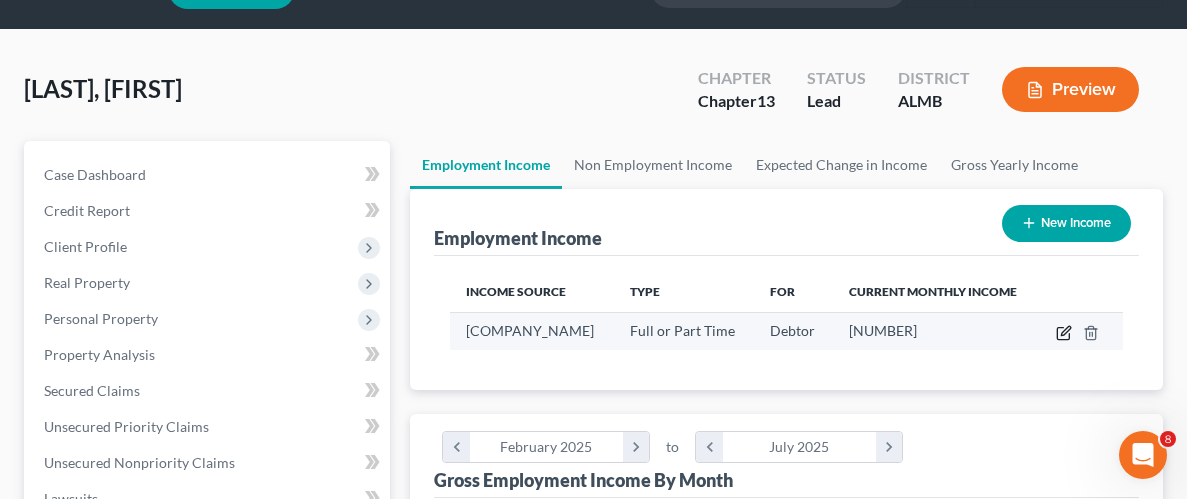 click 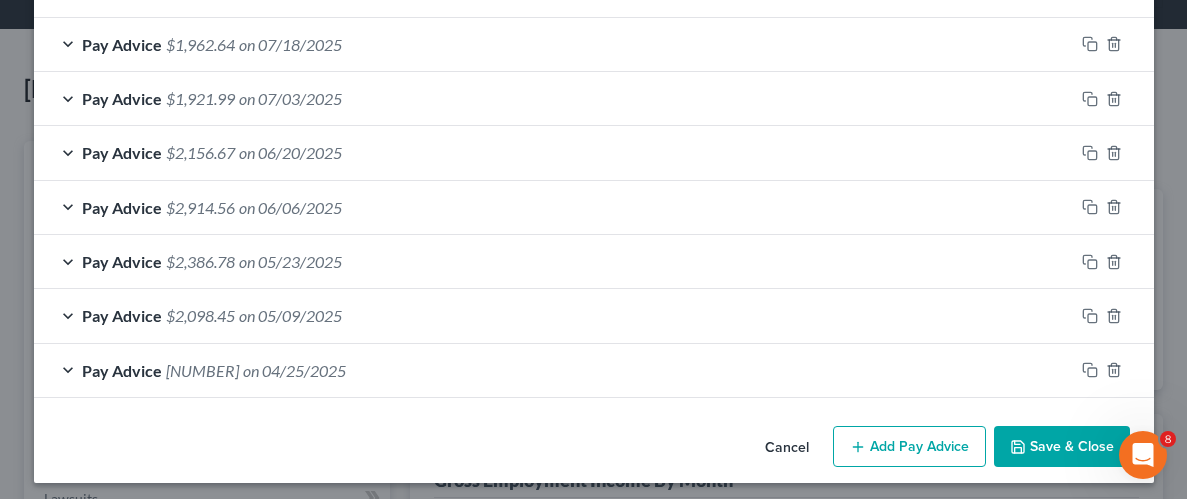 scroll, scrollTop: 715, scrollLeft: 0, axis: vertical 